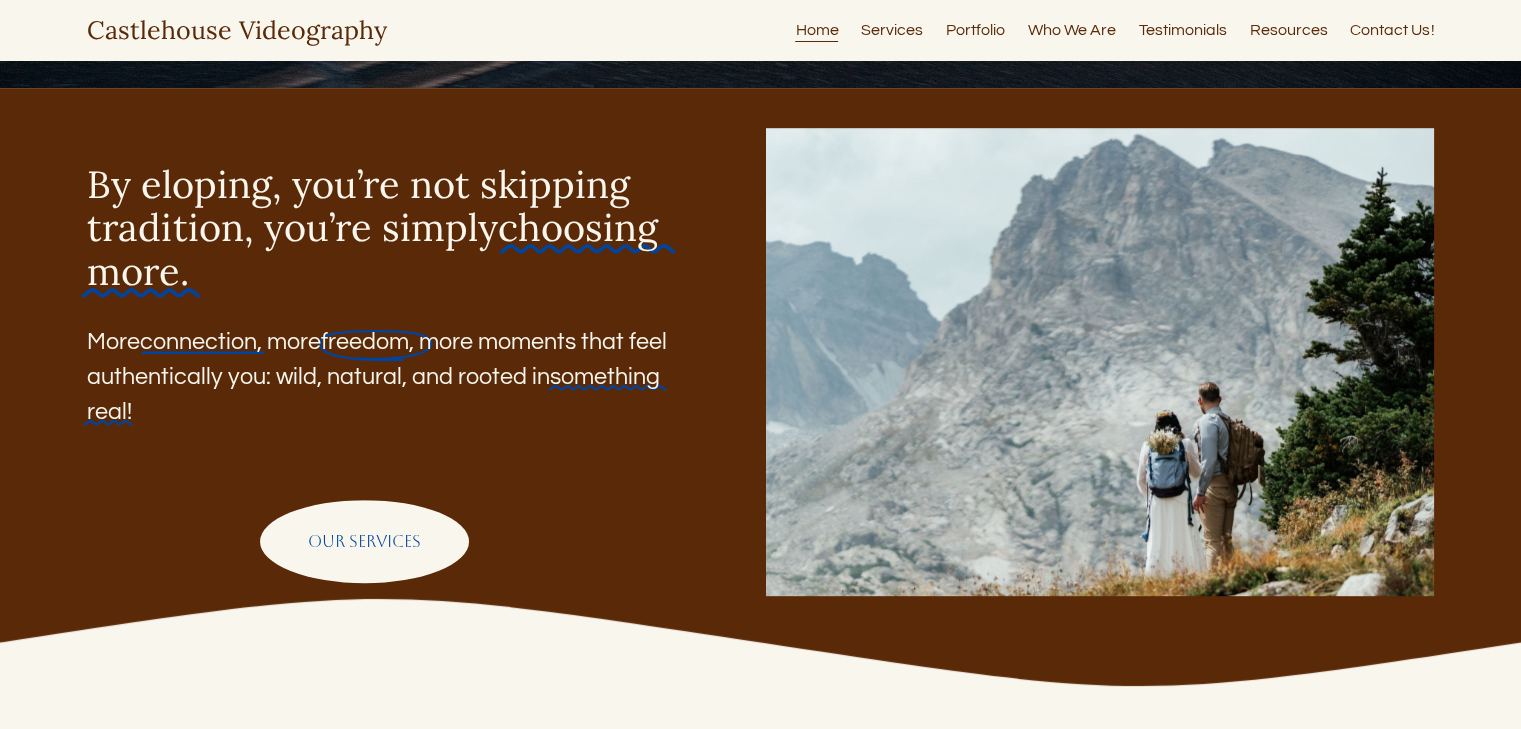 scroll, scrollTop: 829, scrollLeft: 0, axis: vertical 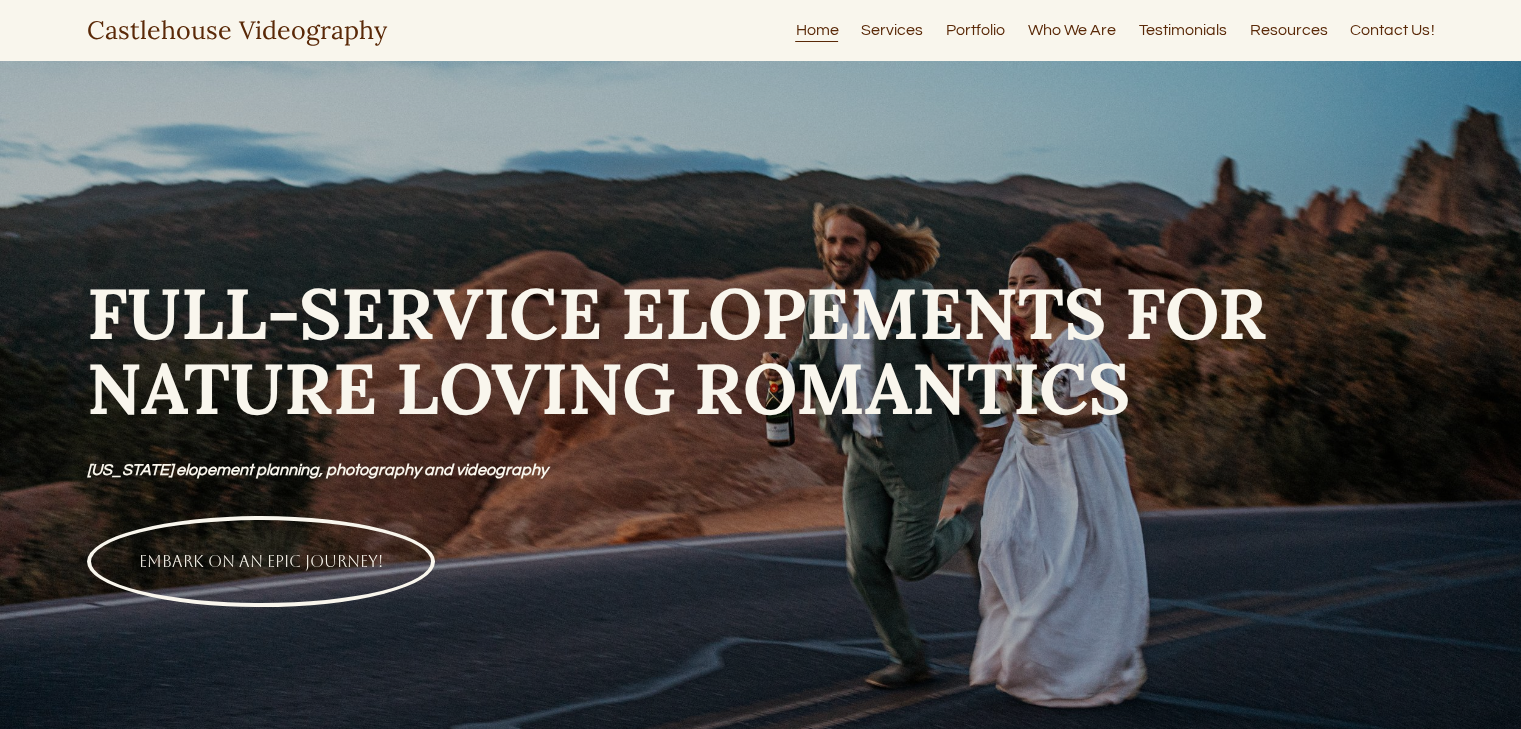 click on "Services" at bounding box center [892, 30] 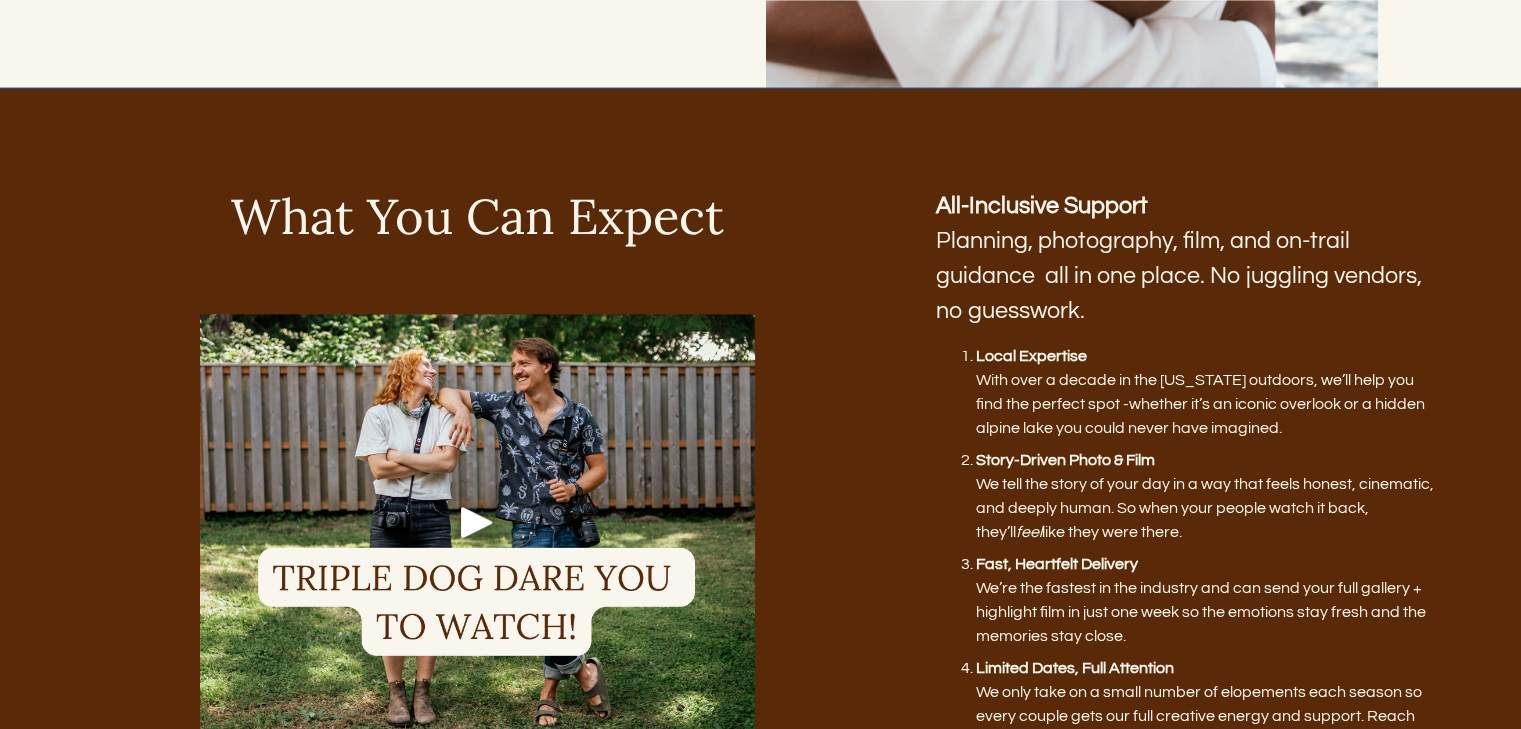 scroll, scrollTop: 867, scrollLeft: 0, axis: vertical 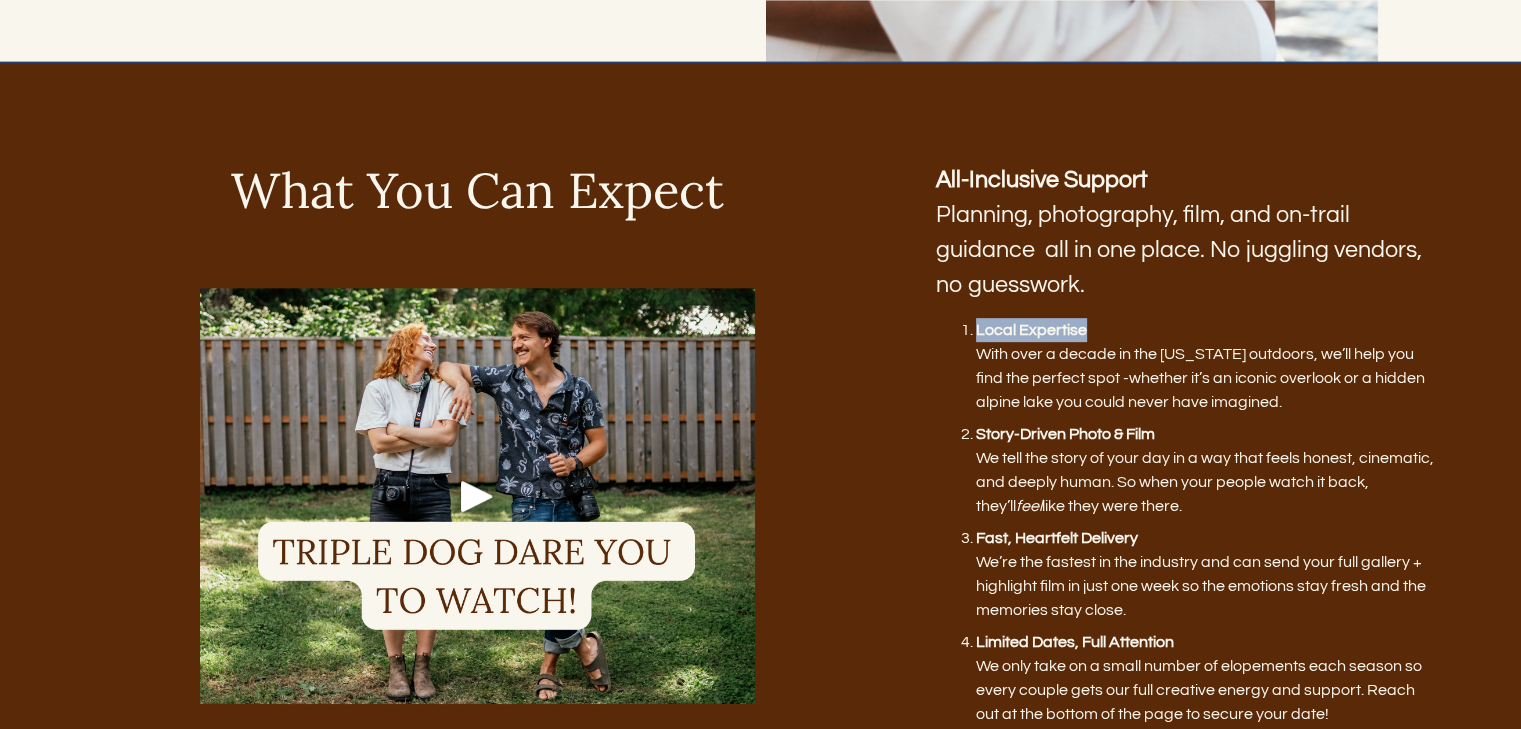 drag, startPoint x: 1083, startPoint y: 338, endPoint x: 973, endPoint y: 340, distance: 110.01818 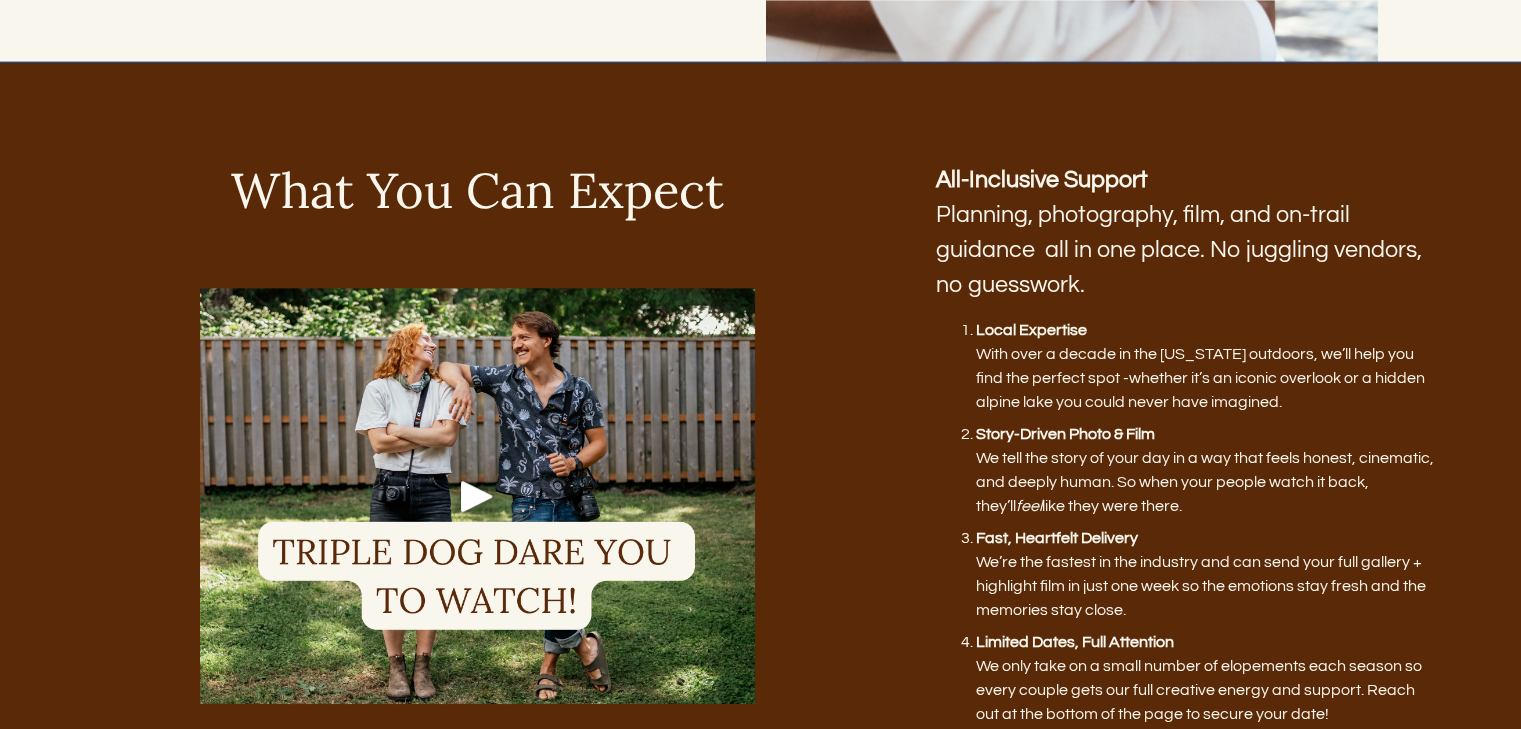 click on "Story-Driven Photo & Film" at bounding box center (1065, 434) 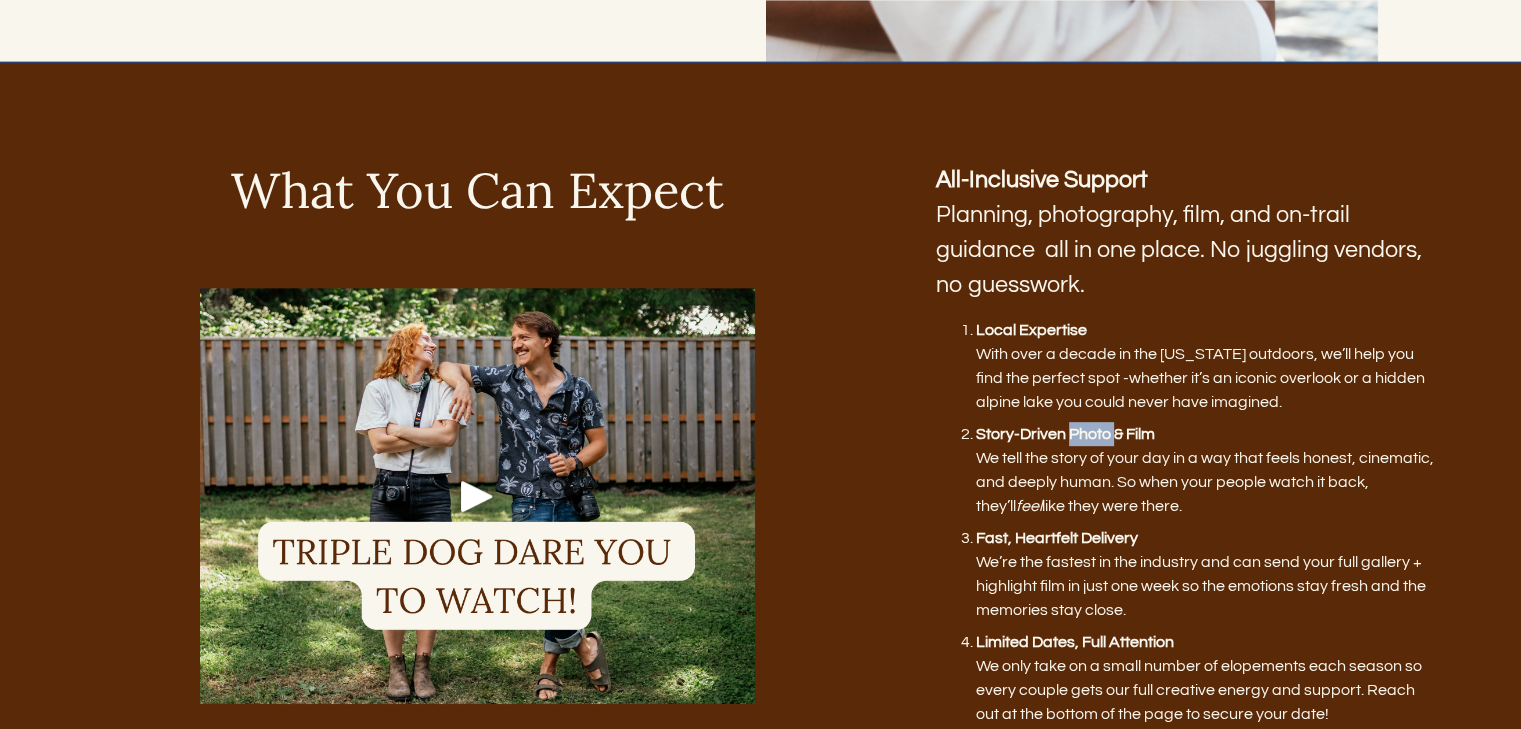 click on "Story-Driven Photo & Film" at bounding box center [1065, 434] 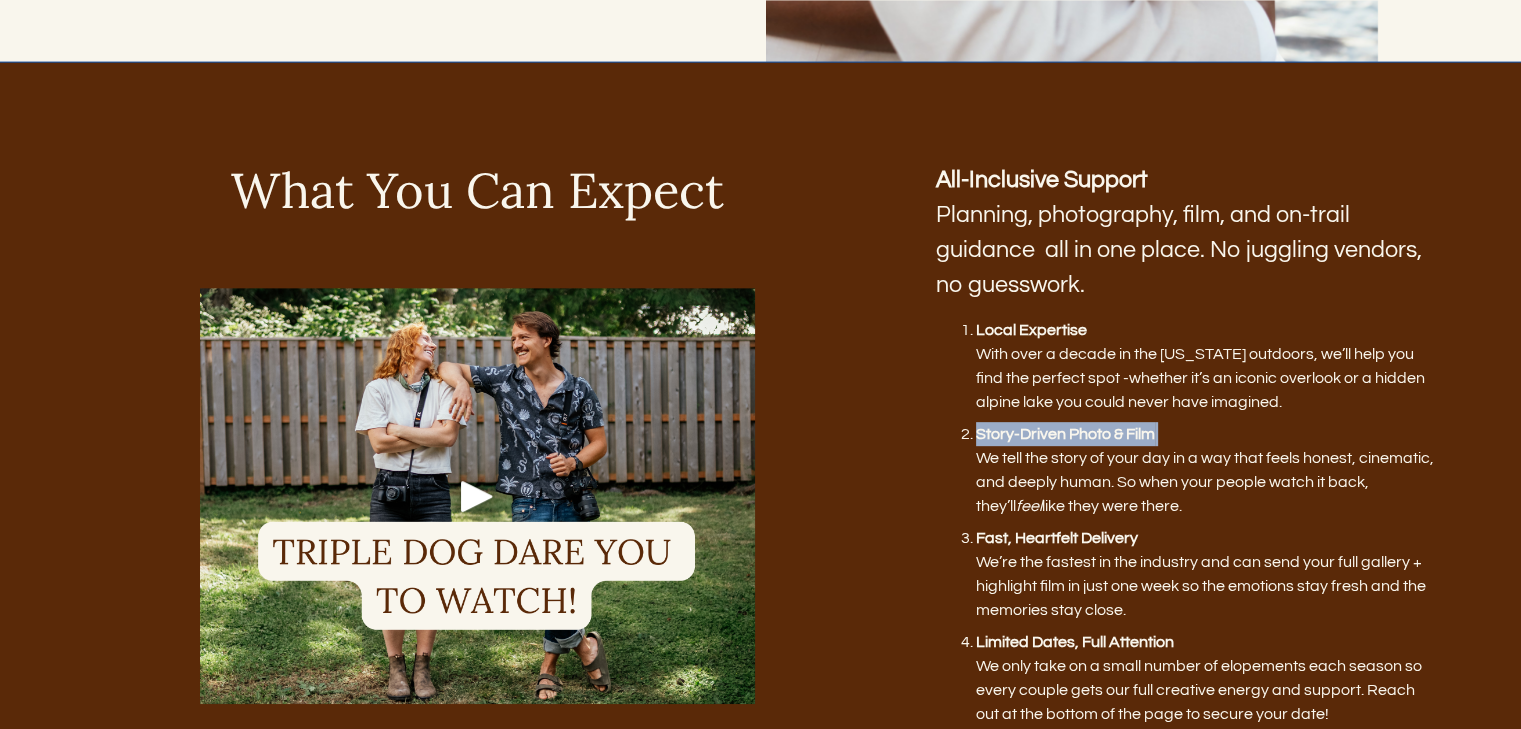 click on "Story-Driven Photo & Film" at bounding box center (1065, 434) 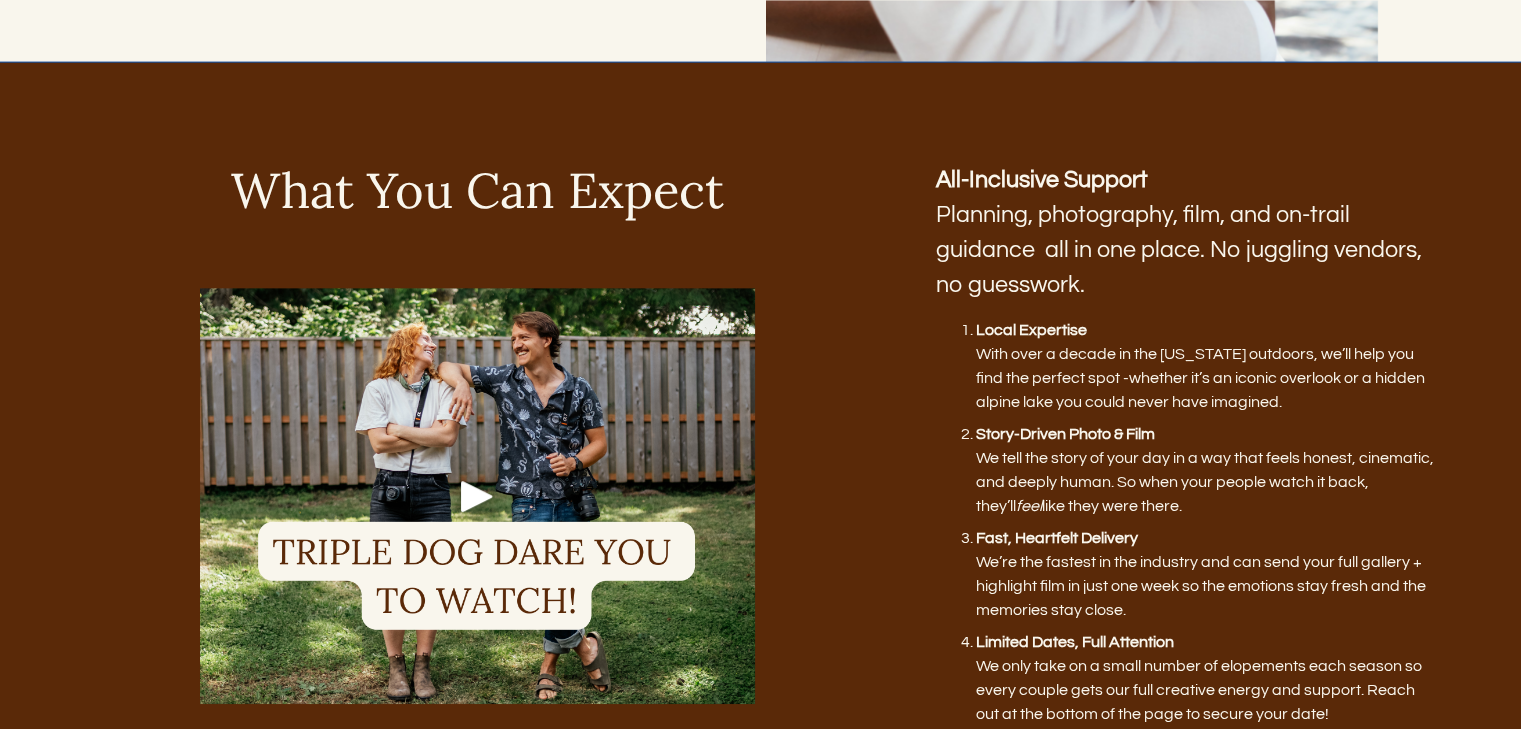click on "Local Expertise With over a decade in the Colorado outdoors, we’ll help you find the perfect spot -whether it’s an iconic overlook or a hidden alpine lake you could never have imagined." at bounding box center [1205, 366] 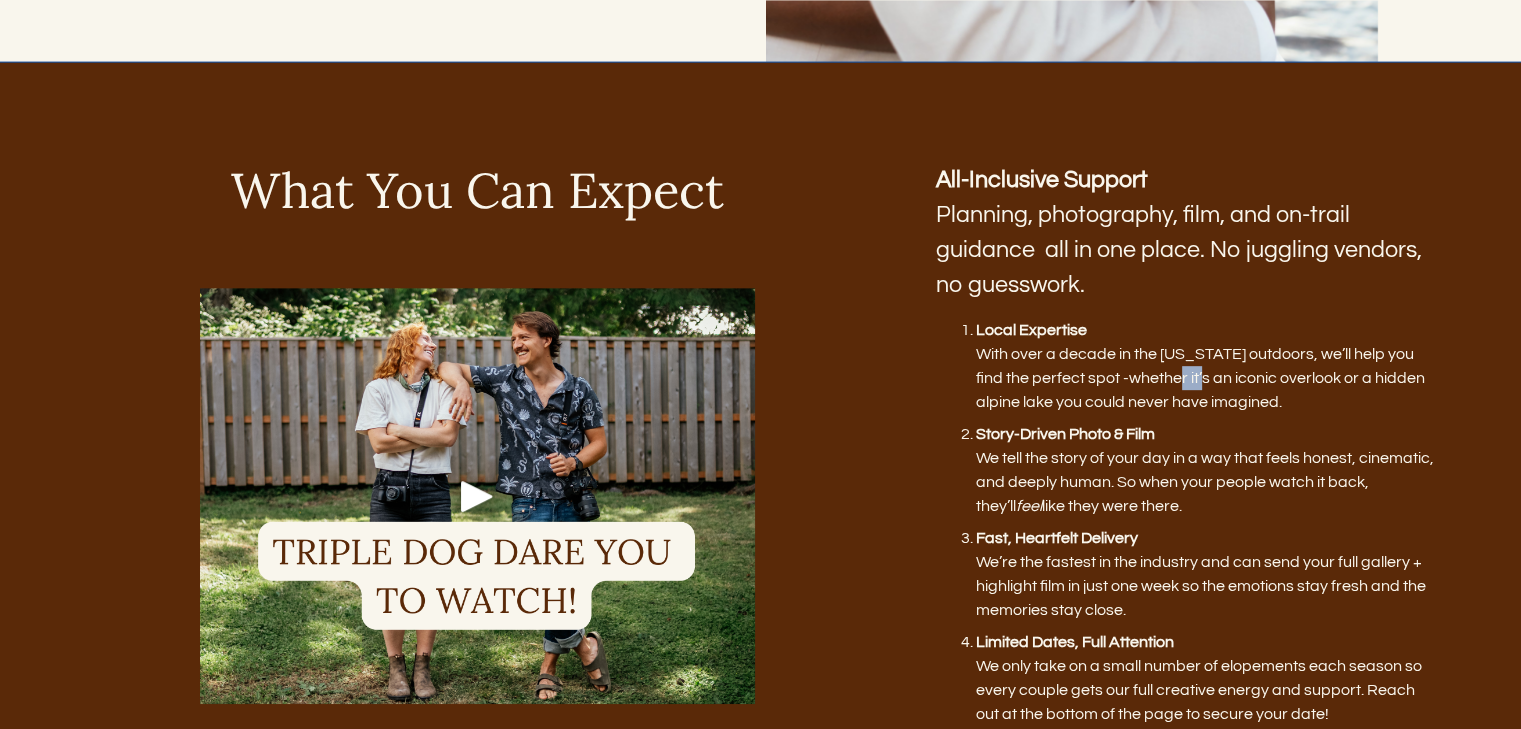 click on "Local Expertise With over a decade in the Colorado outdoors, we’ll help you find the perfect spot -whether it’s an iconic overlook or a hidden alpine lake you could never have imagined." at bounding box center [1205, 366] 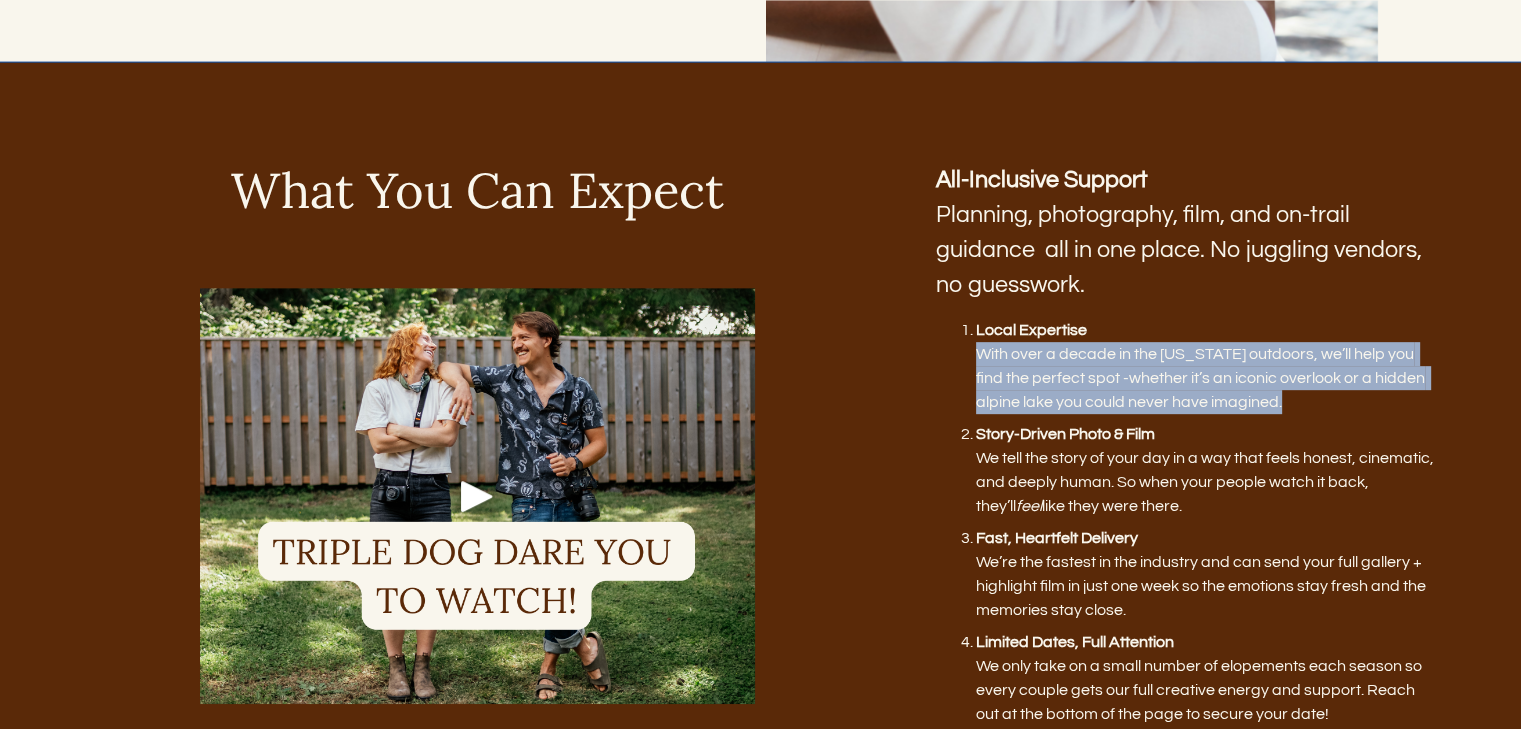 click on "Local Expertise With over a decade in the Colorado outdoors, we’ll help you find the perfect spot -whether it’s an iconic overlook or a hidden alpine lake you could never have imagined." at bounding box center [1205, 366] 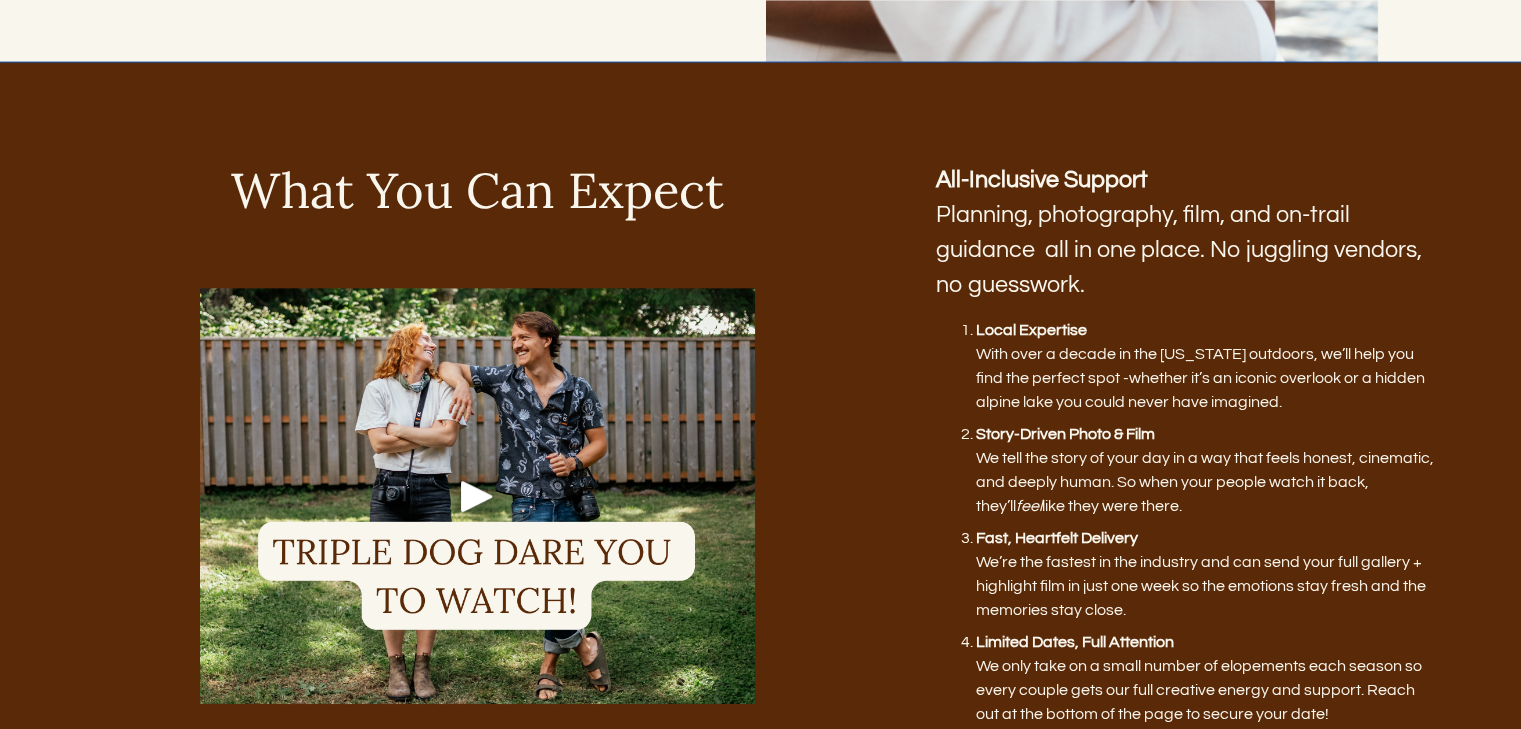 click on "What You Can Expect
All-Inclusive Support Planning, photography, film, and on-trail guidance  all in one place. No juggling vendors, no guesswork. Local Expertise With over a decade in the Colorado outdoors, we’ll help you find the perfect spot -whether it’s an iconic overlook or a hidden alpine lake you could never have imagined. Story-Driven Photo & Film We tell the story of your day in a way that feels honest, cinematic, and deeply human. So when your people watch it back, they’ll  feel  like they were there. Fast, Heartfelt Delivery We’re the fastest in the industry and can send your full gallery + highlight film in just one week so the emotions stay fresh and the memories stay close.  Limited Dates, Full Attention We only take on a small number of elopements each season so every couple gets our full creative energy and support. Reach out at the bottom of the page to secure your date!" at bounding box center [760, 469] 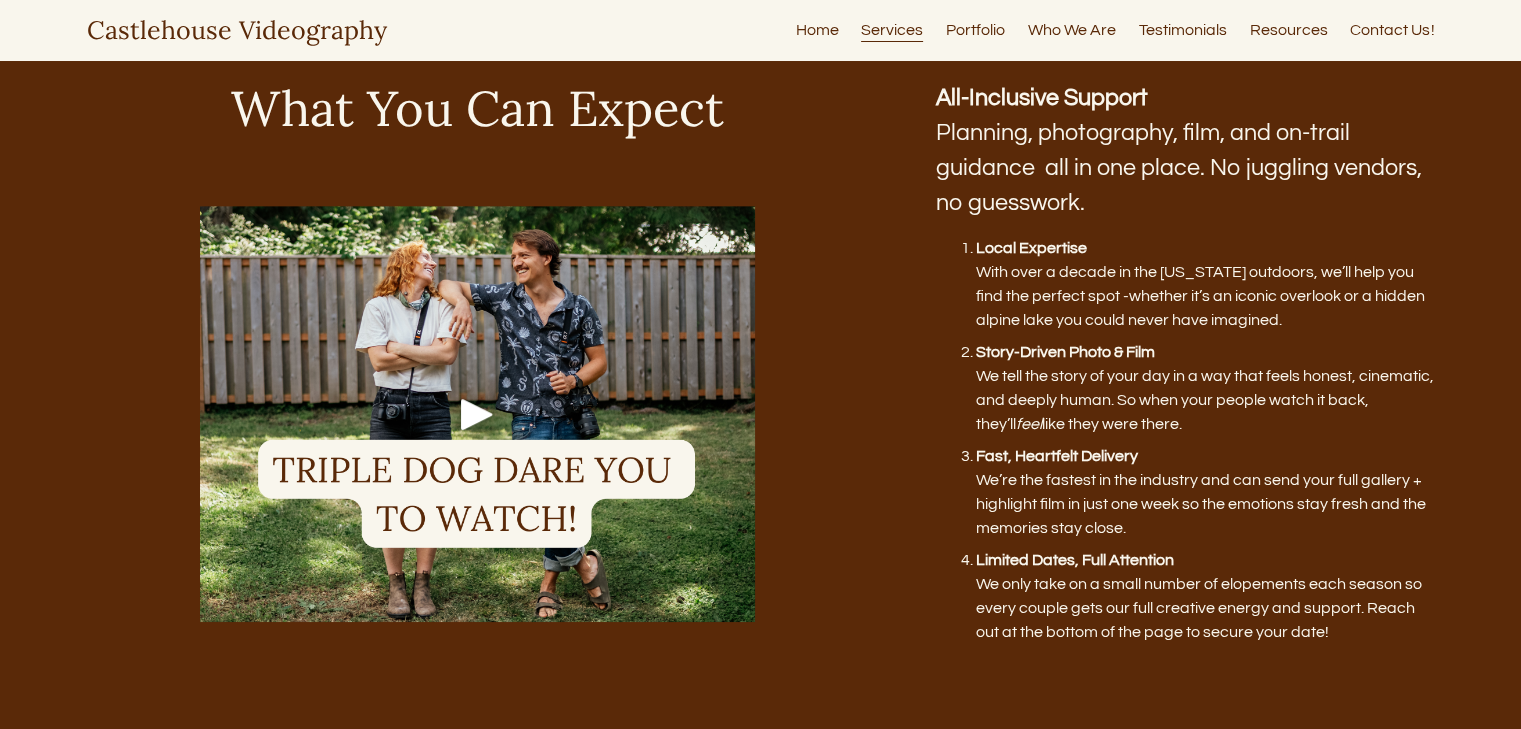 scroll, scrollTop: 948, scrollLeft: 0, axis: vertical 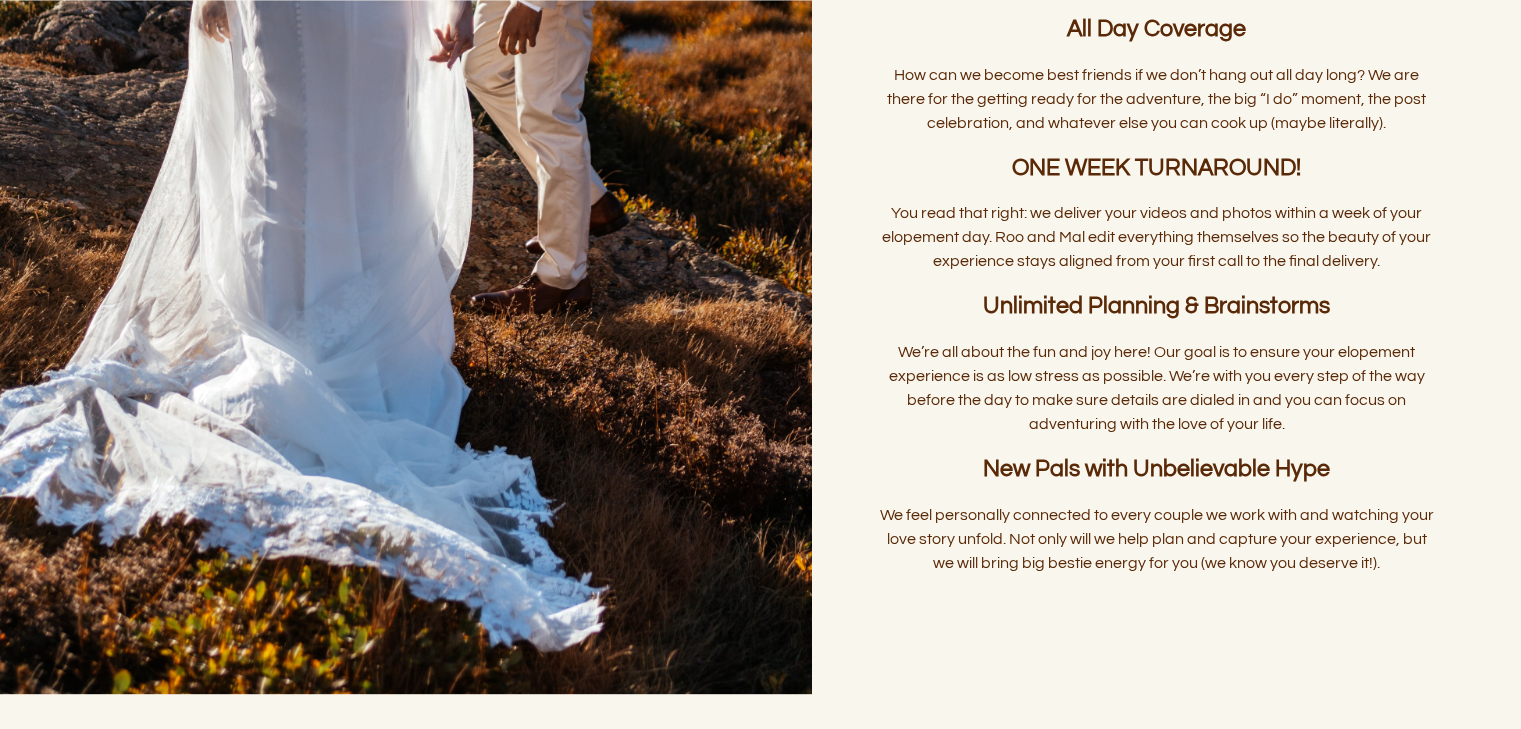 click on "New Pals with Unbelievable Hype" at bounding box center [1156, 469] 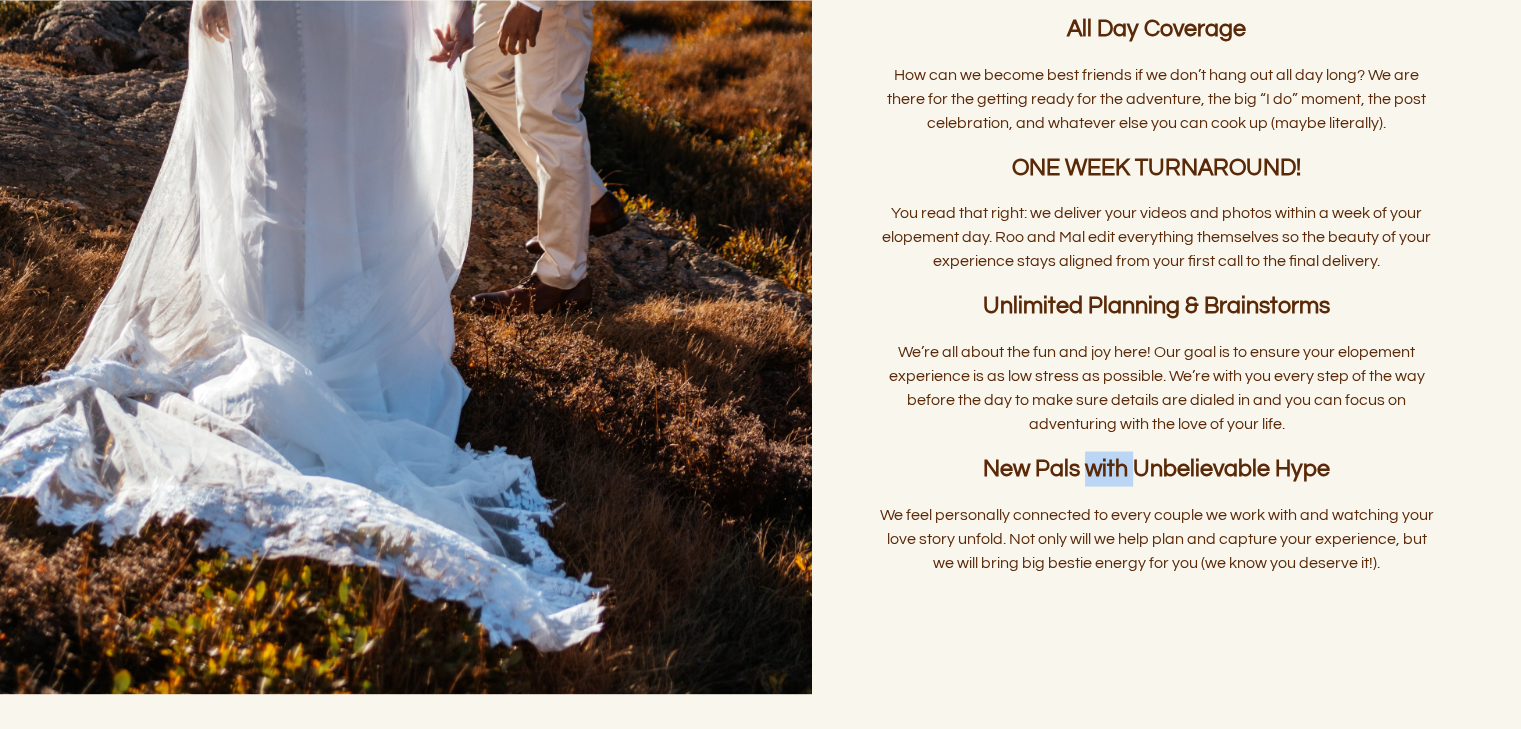 click on "New Pals with Unbelievable Hype" at bounding box center [1156, 469] 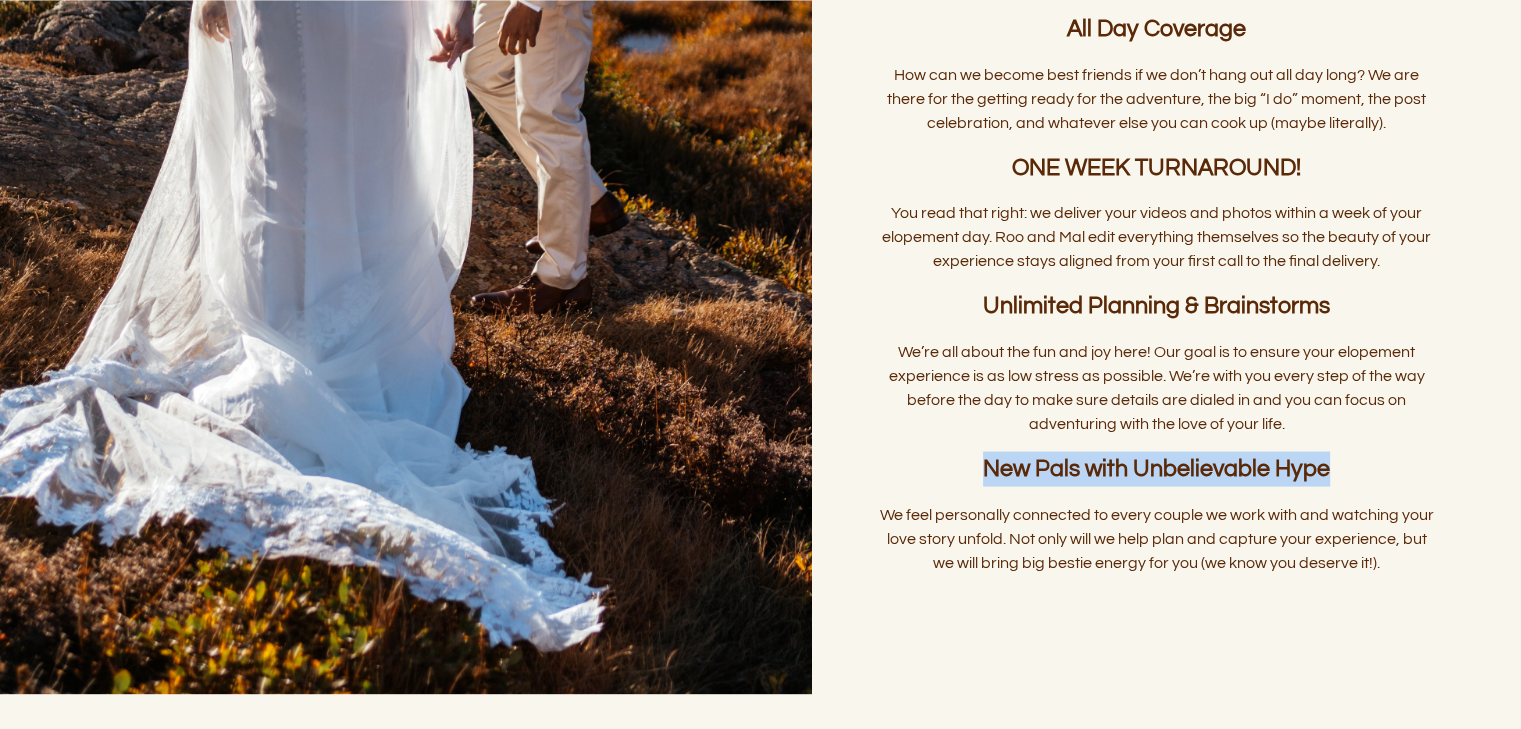 click on "New Pals with Unbelievable Hype" at bounding box center [1156, 469] 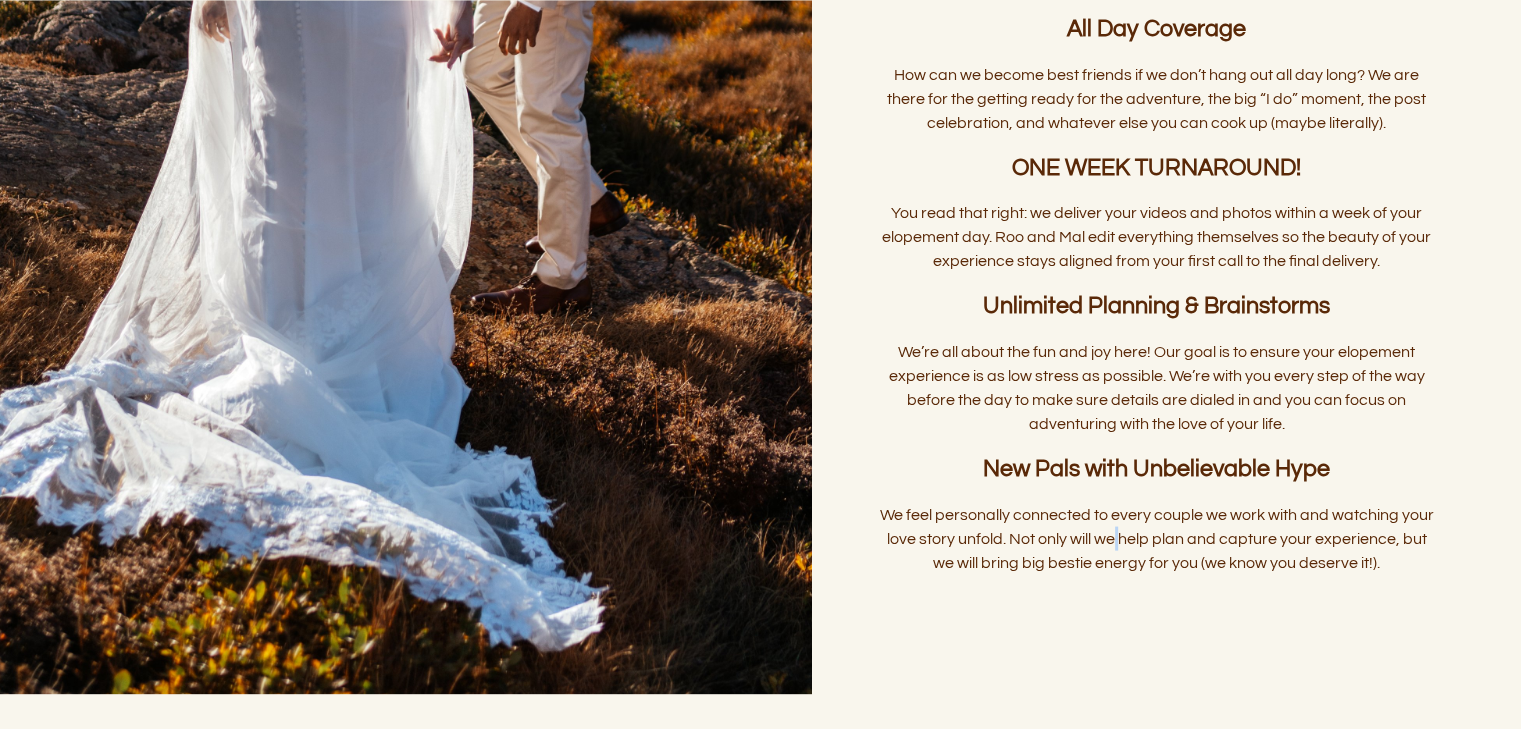 drag, startPoint x: 1113, startPoint y: 548, endPoint x: 1122, endPoint y: 567, distance: 21.023796 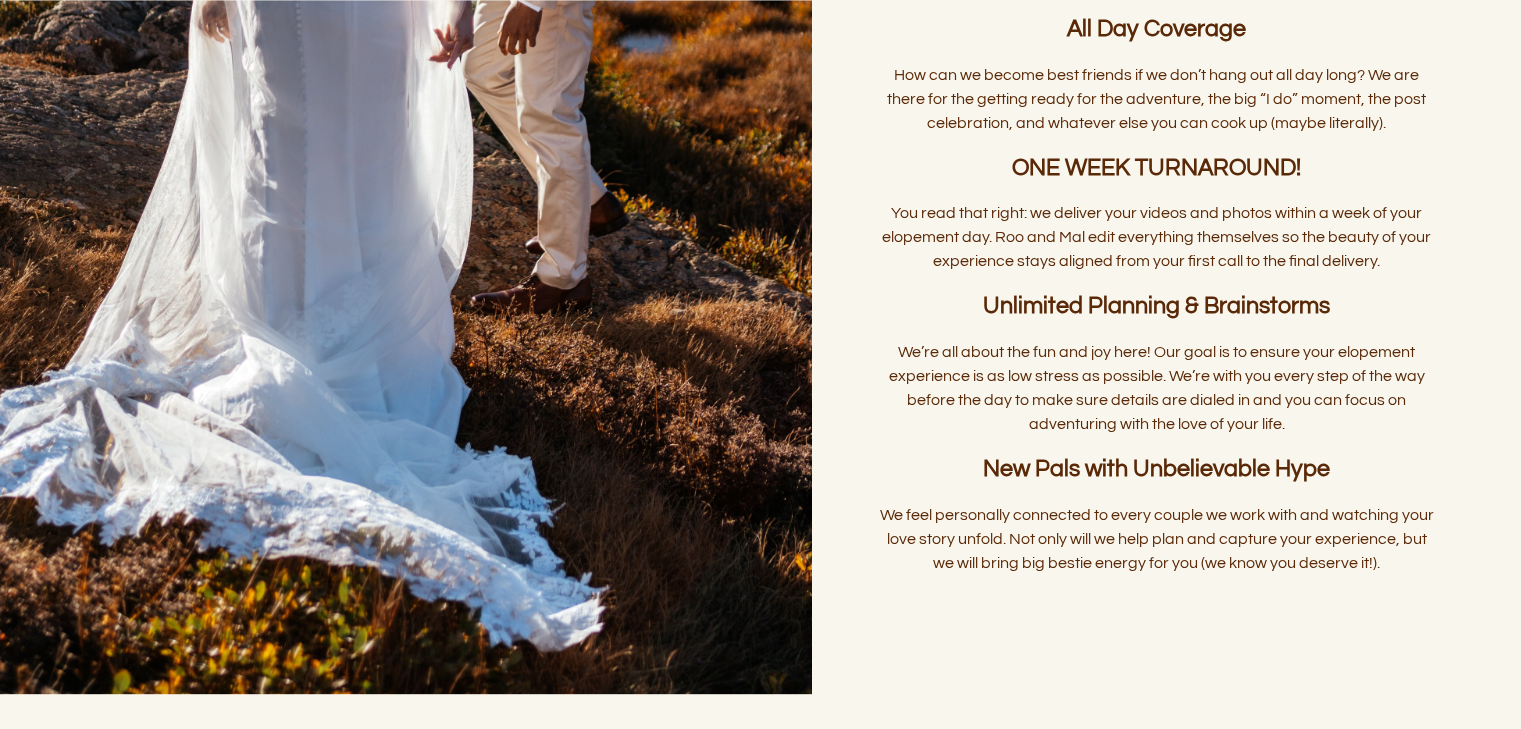 click on "We feel personally connected to every couple we work with and watching your love story unfold. Not only will we help plan and capture your experience, but we will bring big bestie energy for you (we know you deserve it!)." at bounding box center (1158, 539) 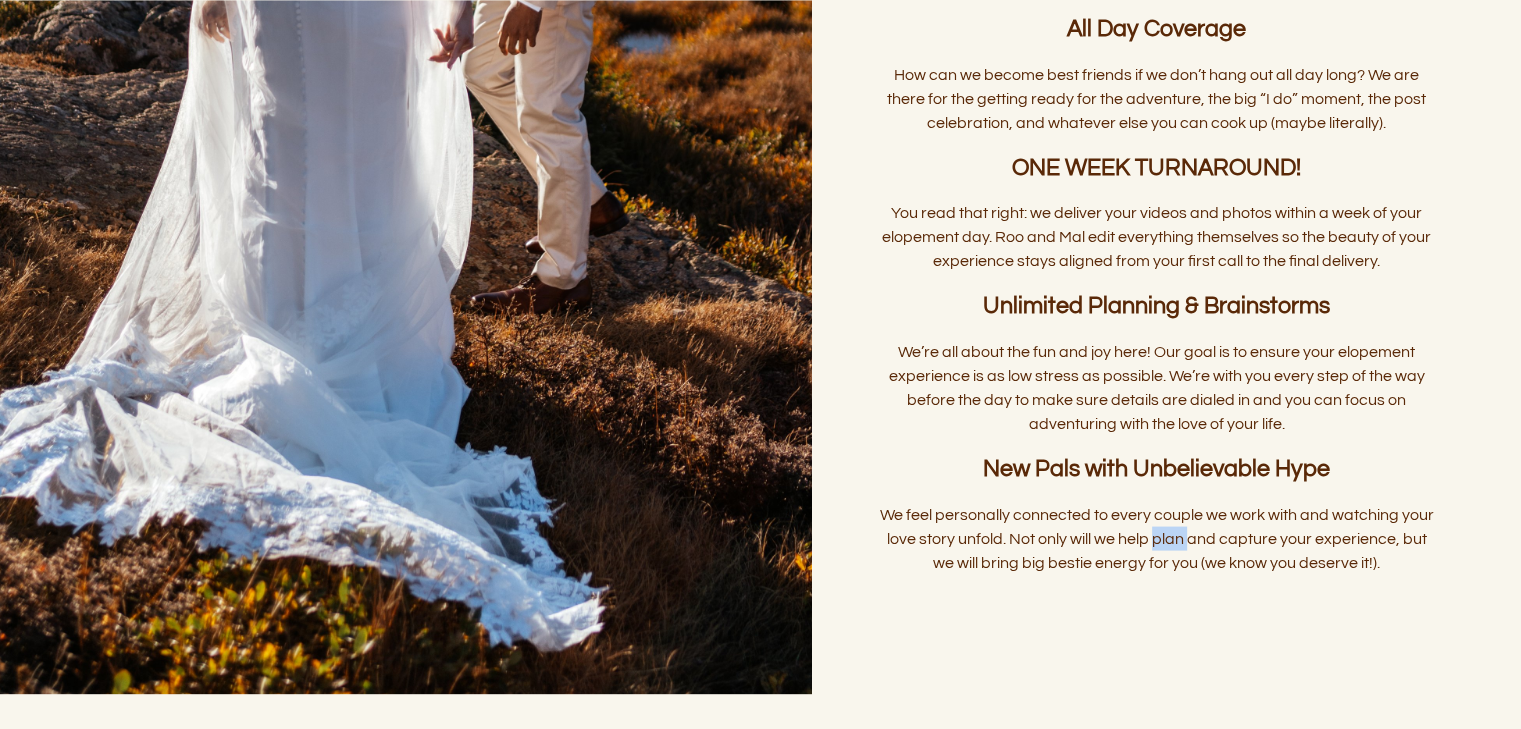 click on "We feel personally connected to every couple we work with and watching your love story unfold. Not only will we help plan and capture your experience, but we will bring big bestie energy for you (we know you deserve it!)." at bounding box center [1158, 539] 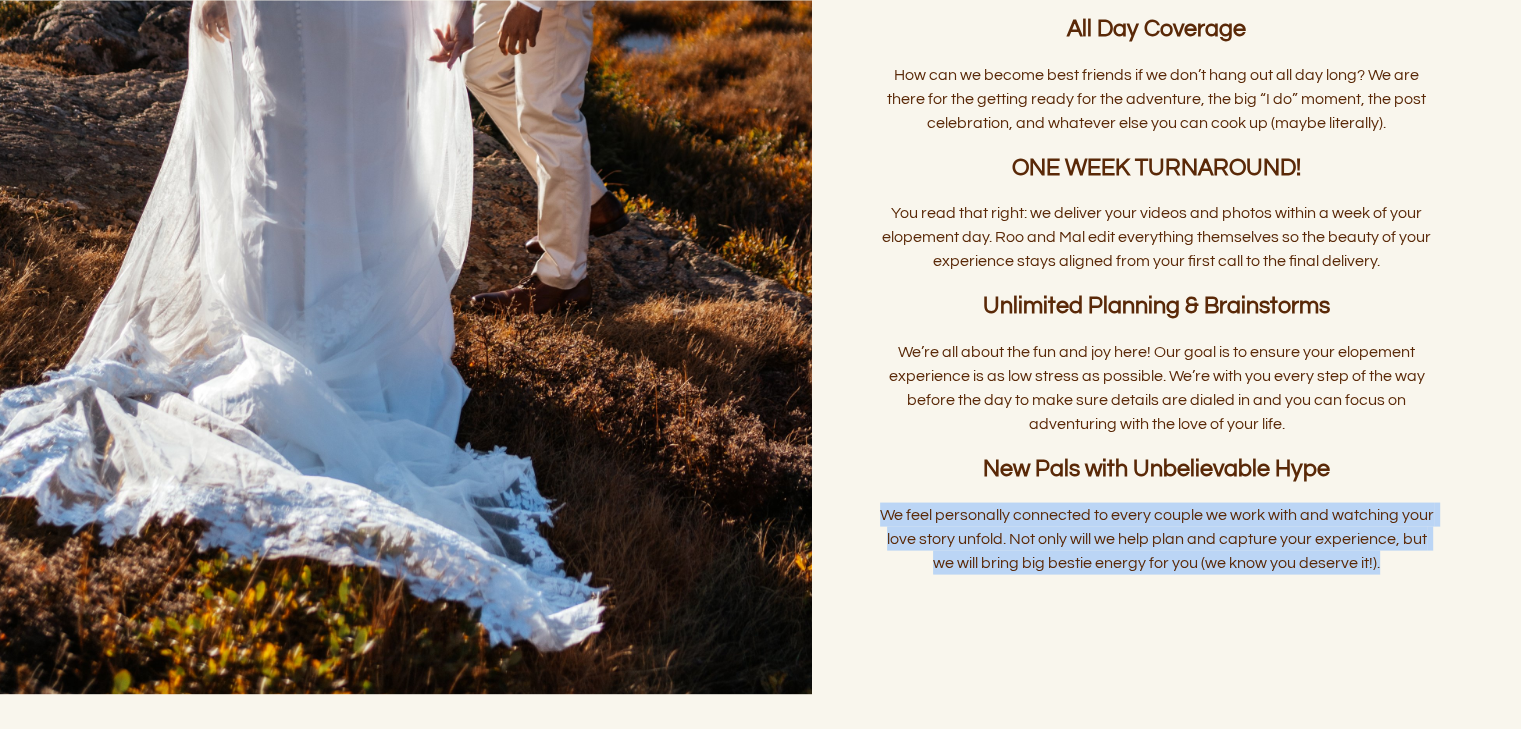click on "We feel personally connected to every couple we work with and watching your love story unfold. Not only will we help plan and capture your experience, but we will bring big bestie energy for you (we know you deserve it!)." at bounding box center [1158, 539] 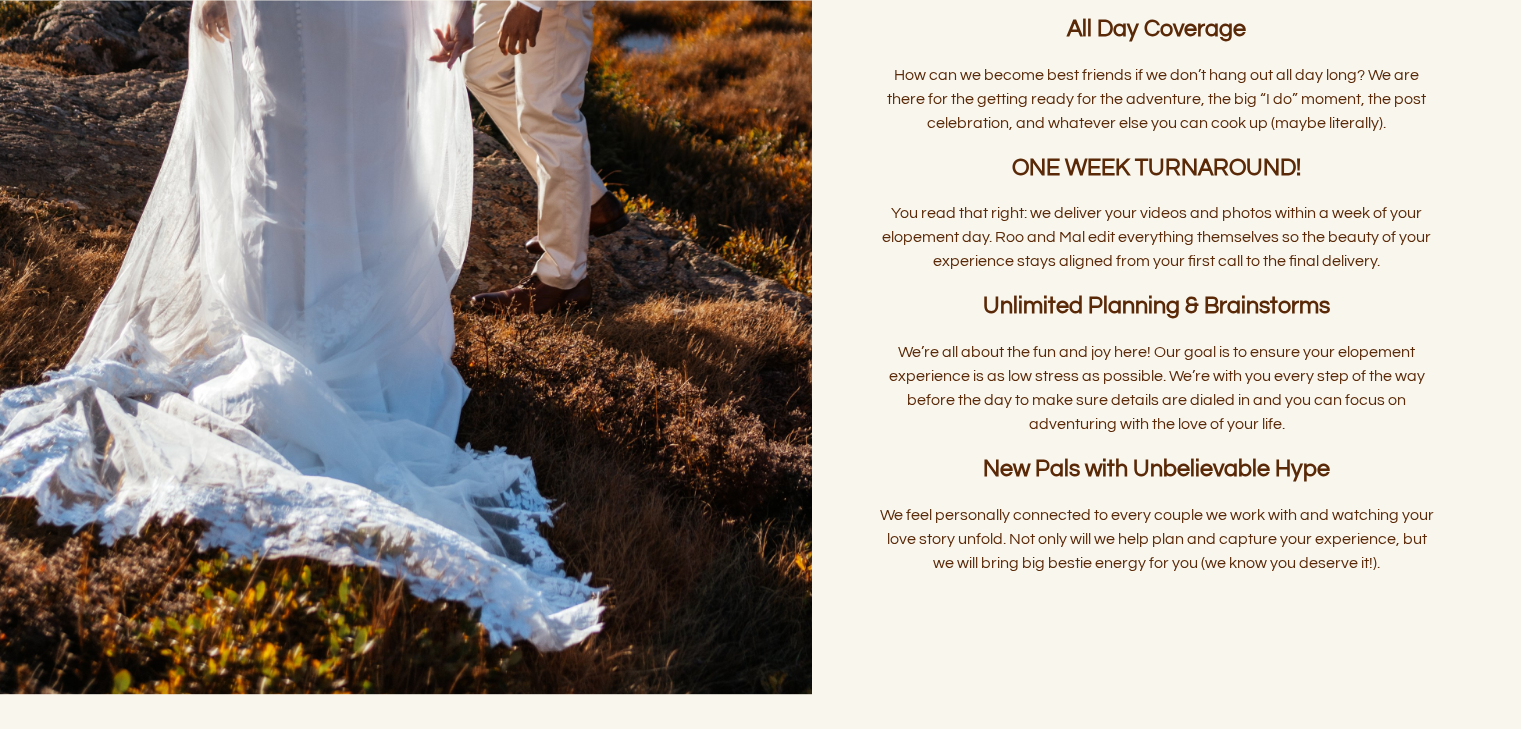 click on "ELOPEMENT SERVICES TAILORED JUST FOR YOU!
We don’t believe in one-size-fits-all when it comes to elopements, we want our services to be what you need to make your elopement dreams come true. Instead of set packages, we offer tailored coverage based on what matters most to you. Whether that’s a sunrise hike, a lazy picnic by the lake, or a full day of exploring somewhere brand new, we’ll help craft an experience (and coverage) that actually fits the goals for your elopement day." at bounding box center (760, -17) 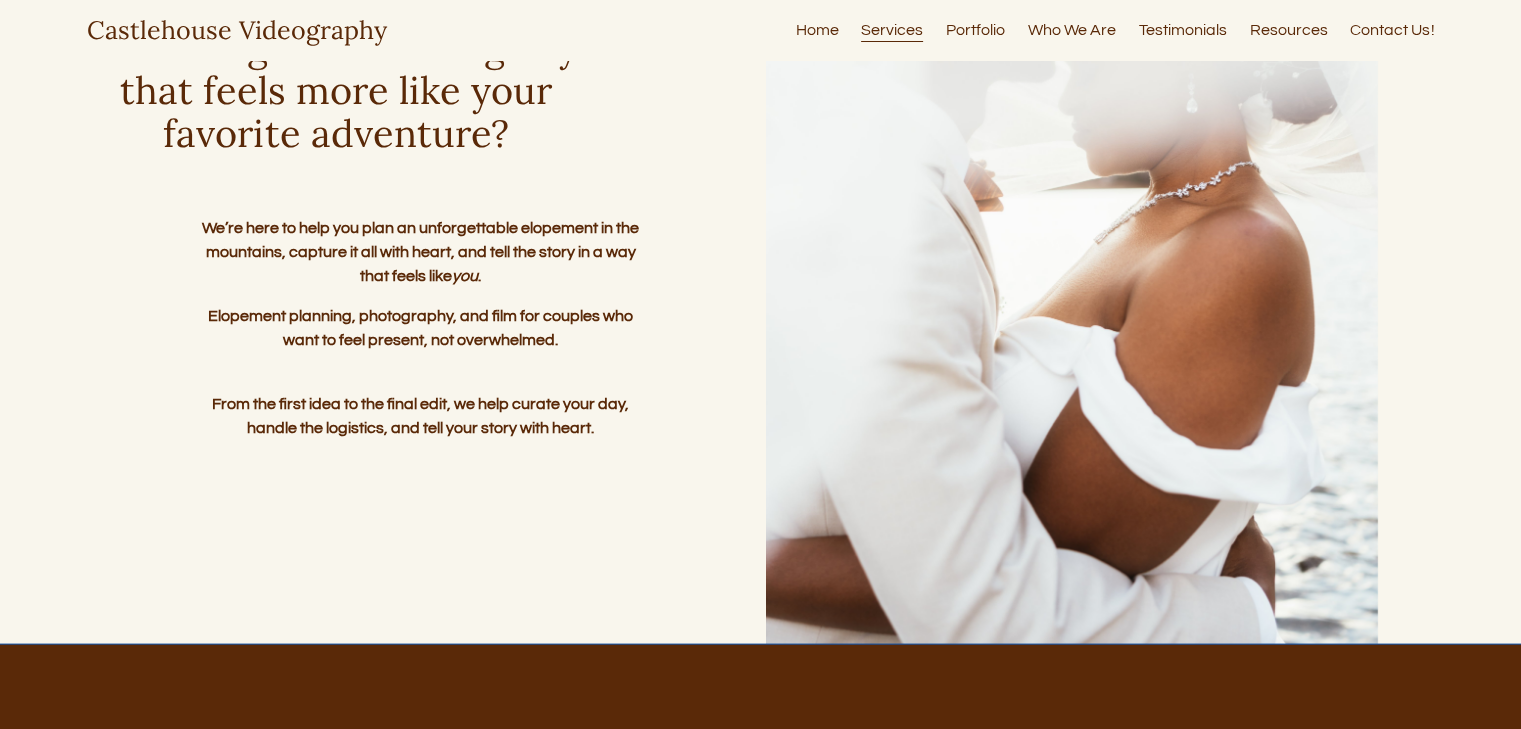 scroll, scrollTop: 85, scrollLeft: 0, axis: vertical 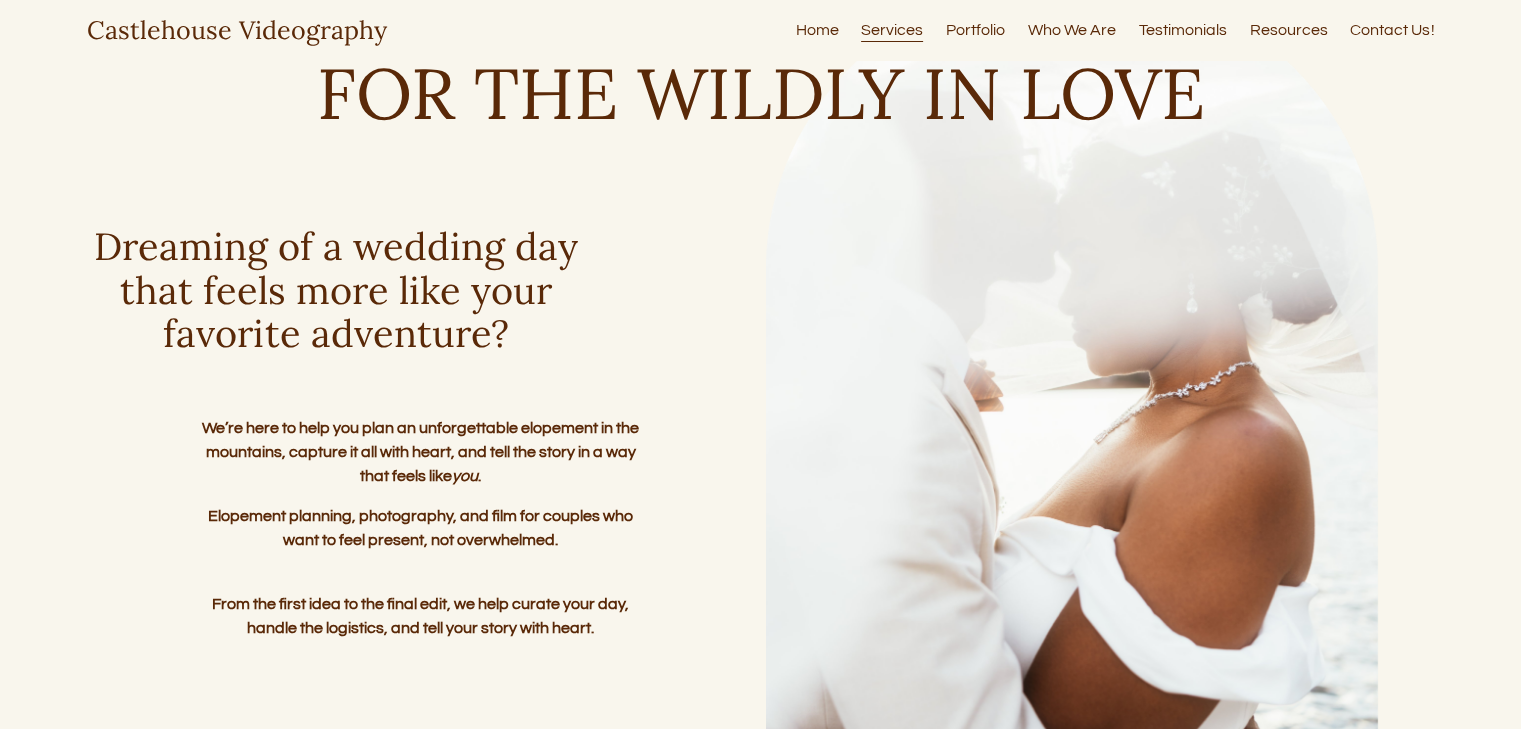 click on "Who We Are" at bounding box center [1072, 30] 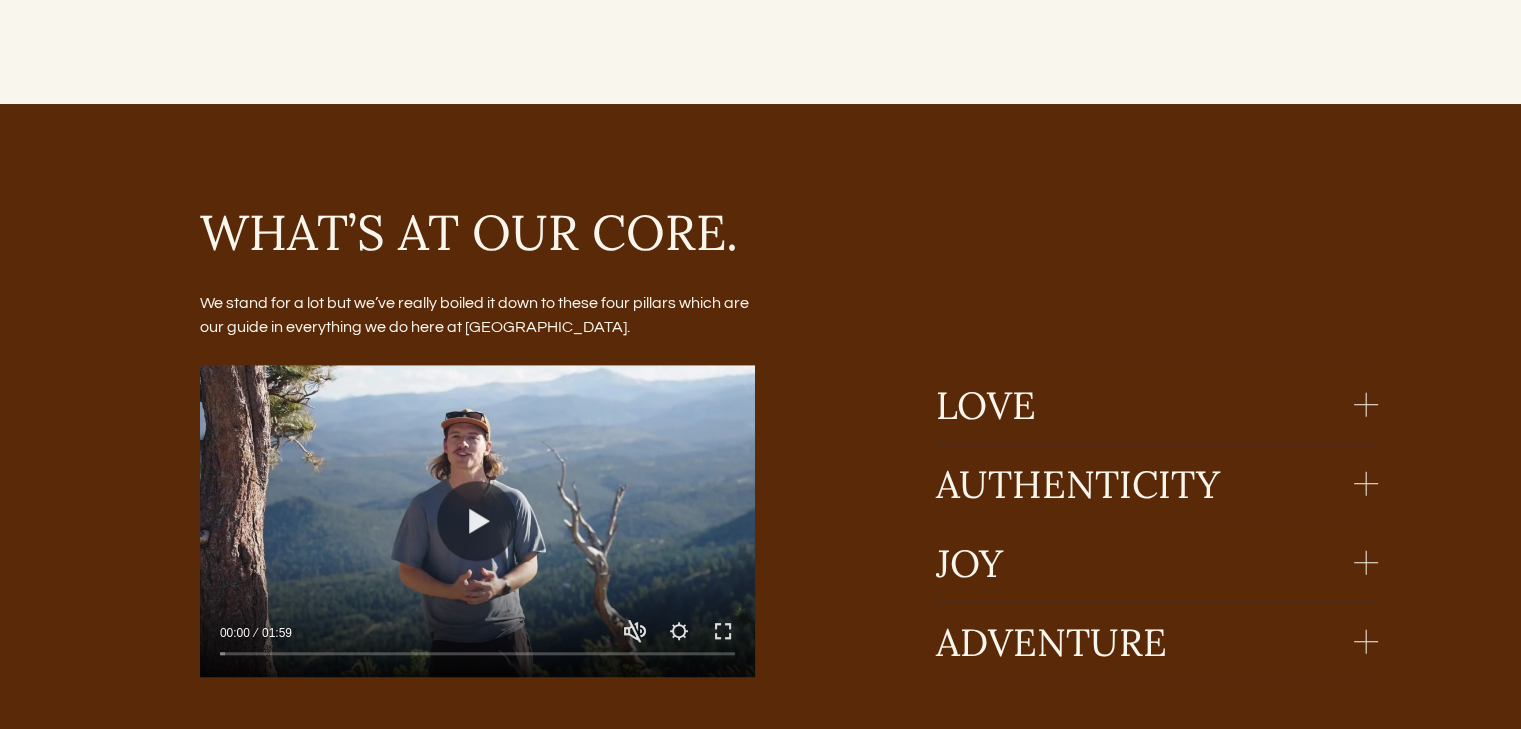 scroll, scrollTop: 1550, scrollLeft: 0, axis: vertical 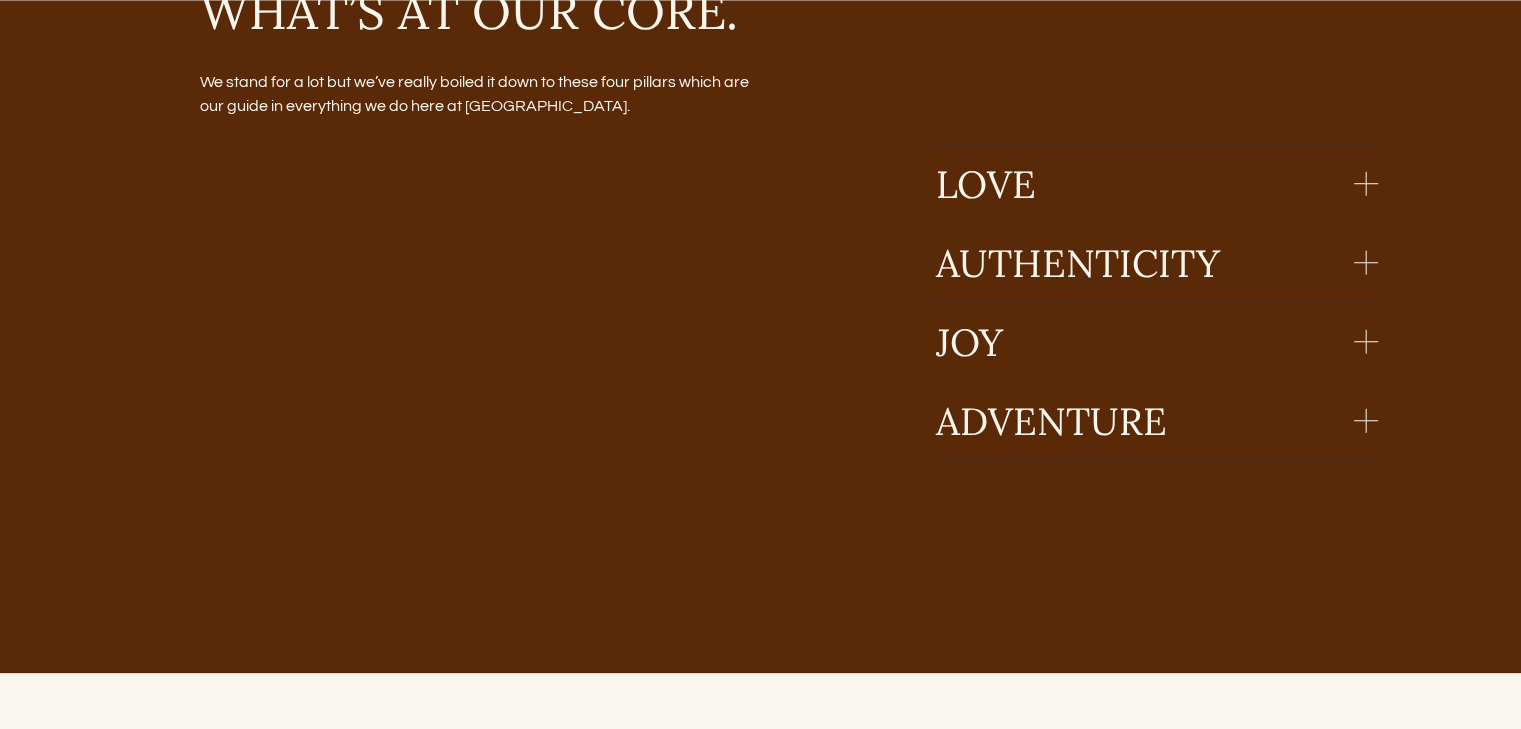 click on "ADVENTURE" at bounding box center (1145, 421) 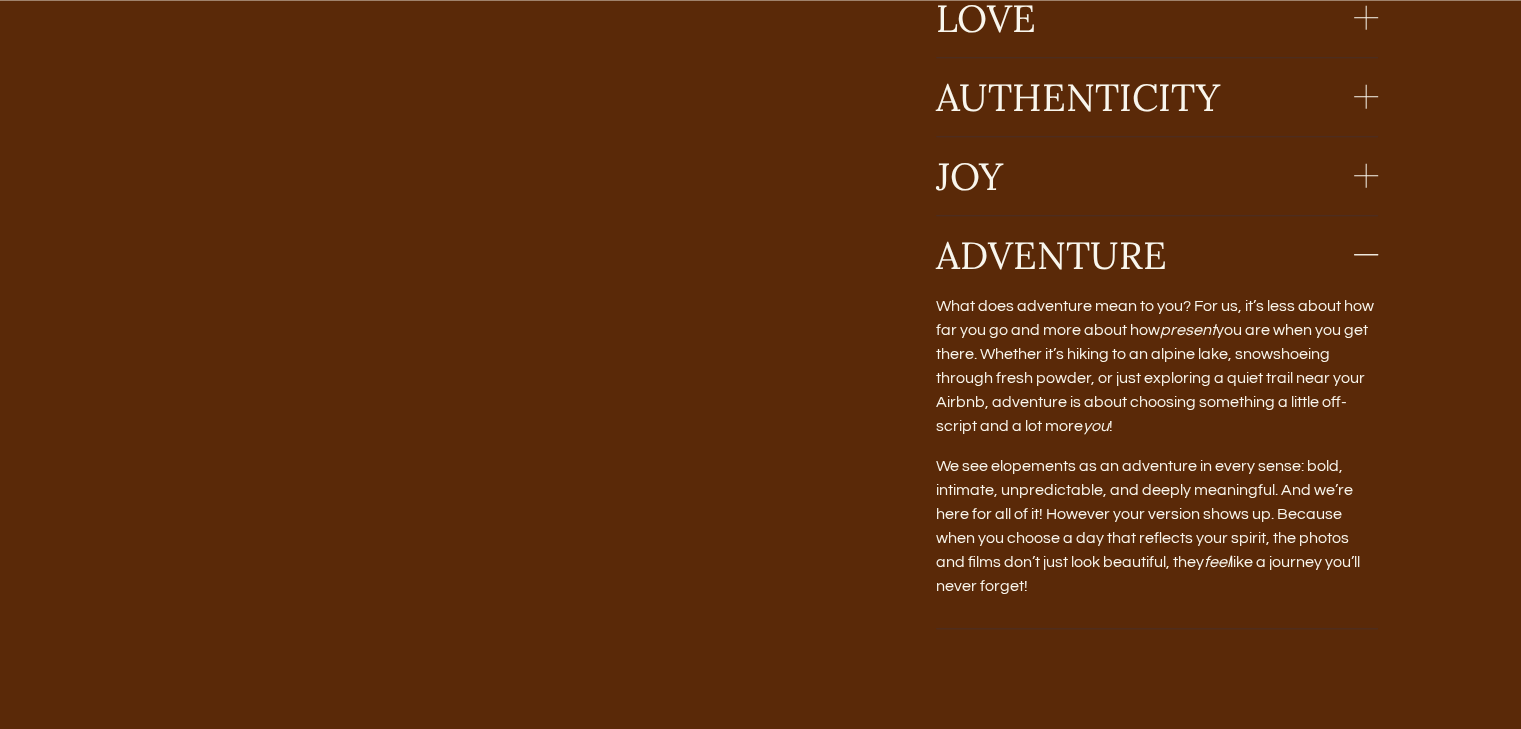 scroll, scrollTop: 1712, scrollLeft: 0, axis: vertical 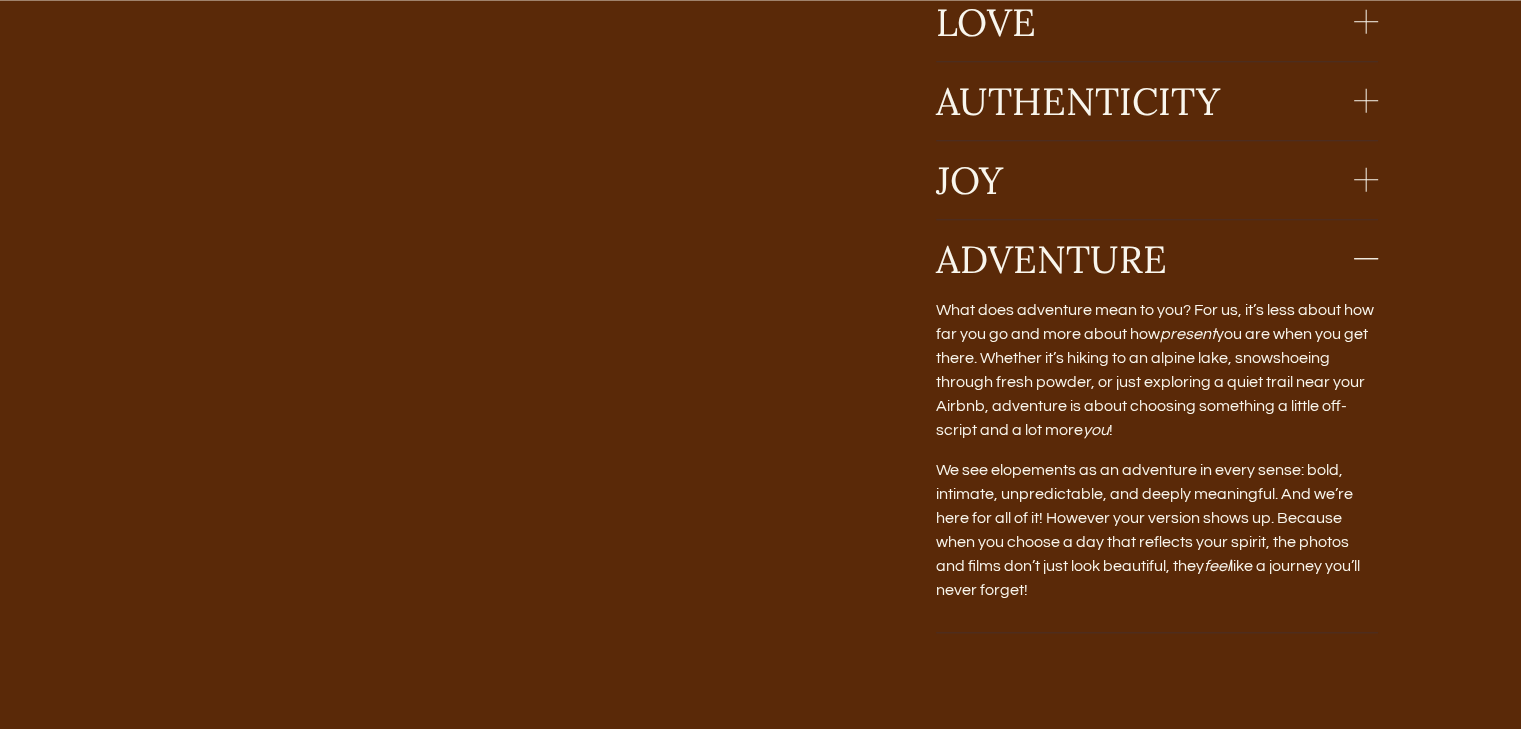 drag, startPoint x: 938, startPoint y: 482, endPoint x: 1039, endPoint y: 610, distance: 163.04907 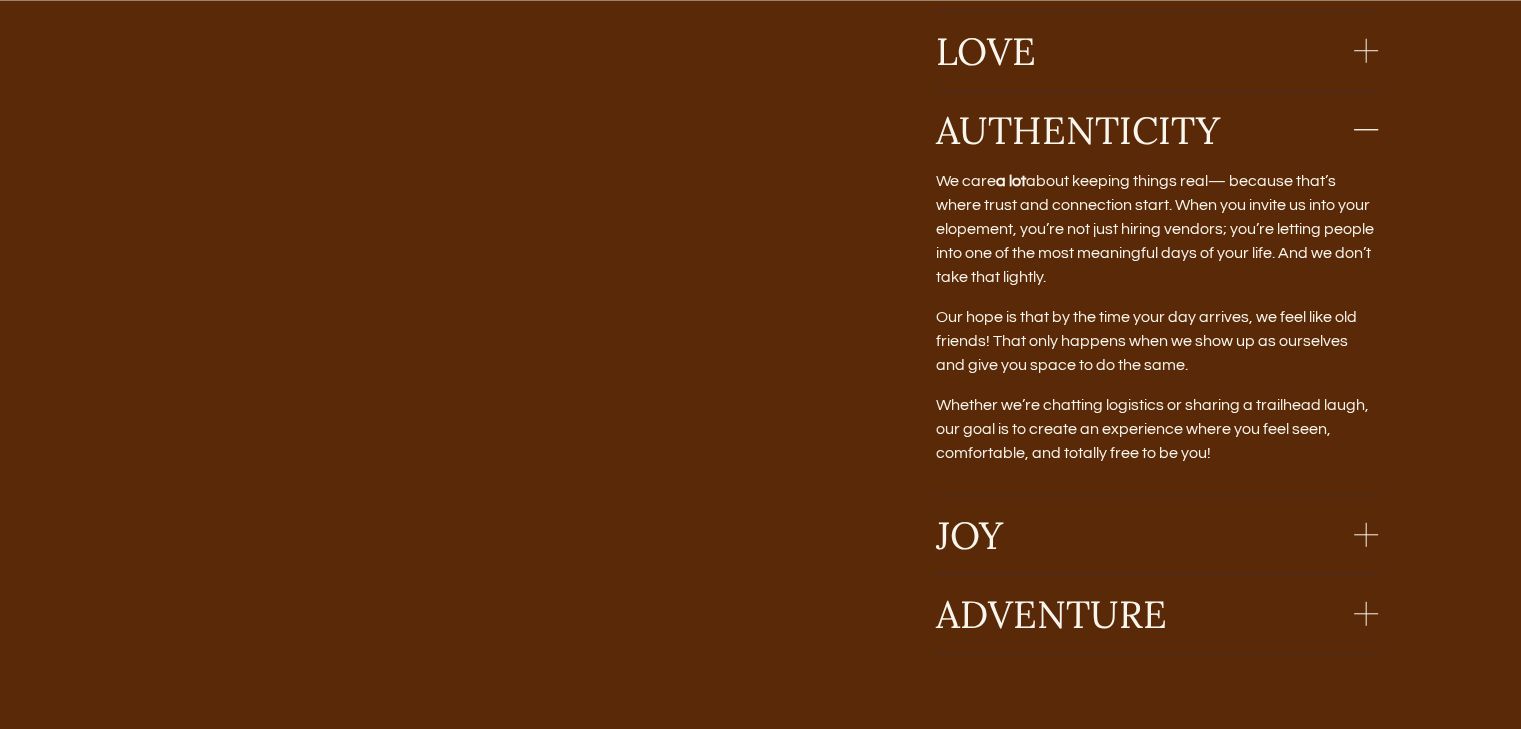 scroll, scrollTop: 1673, scrollLeft: 0, axis: vertical 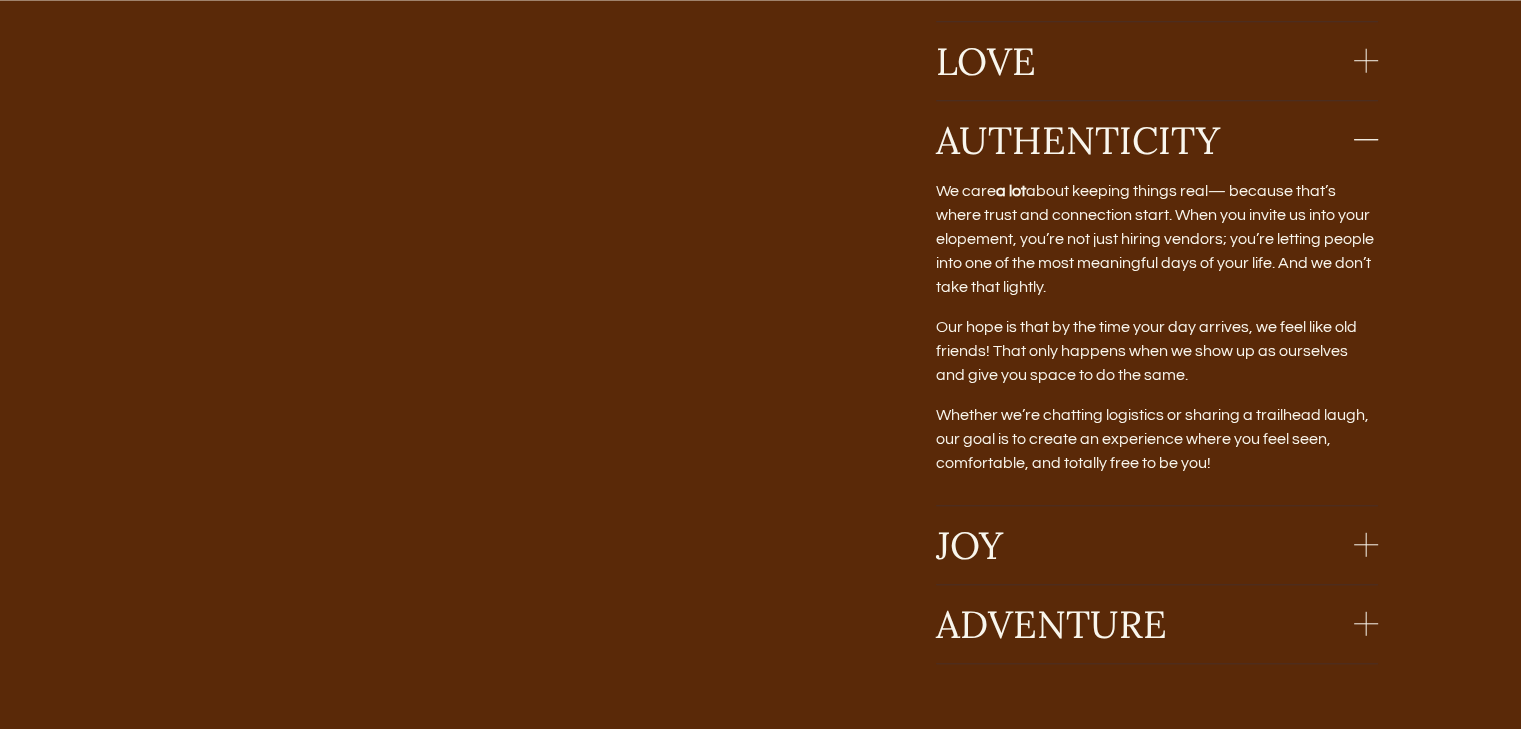 drag, startPoint x: 937, startPoint y: 206, endPoint x: 1050, endPoint y: 299, distance: 146.34889 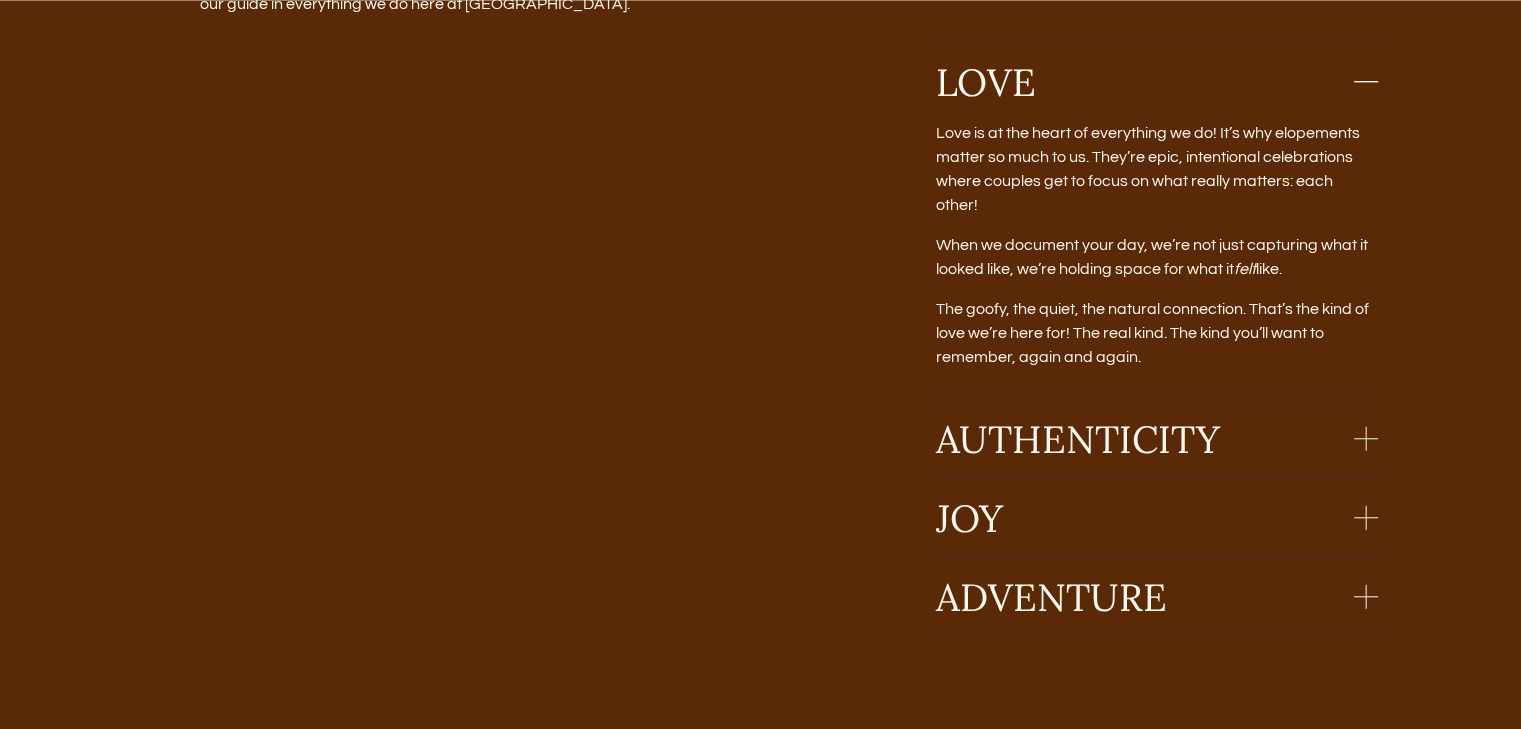 scroll, scrollTop: 1651, scrollLeft: 0, axis: vertical 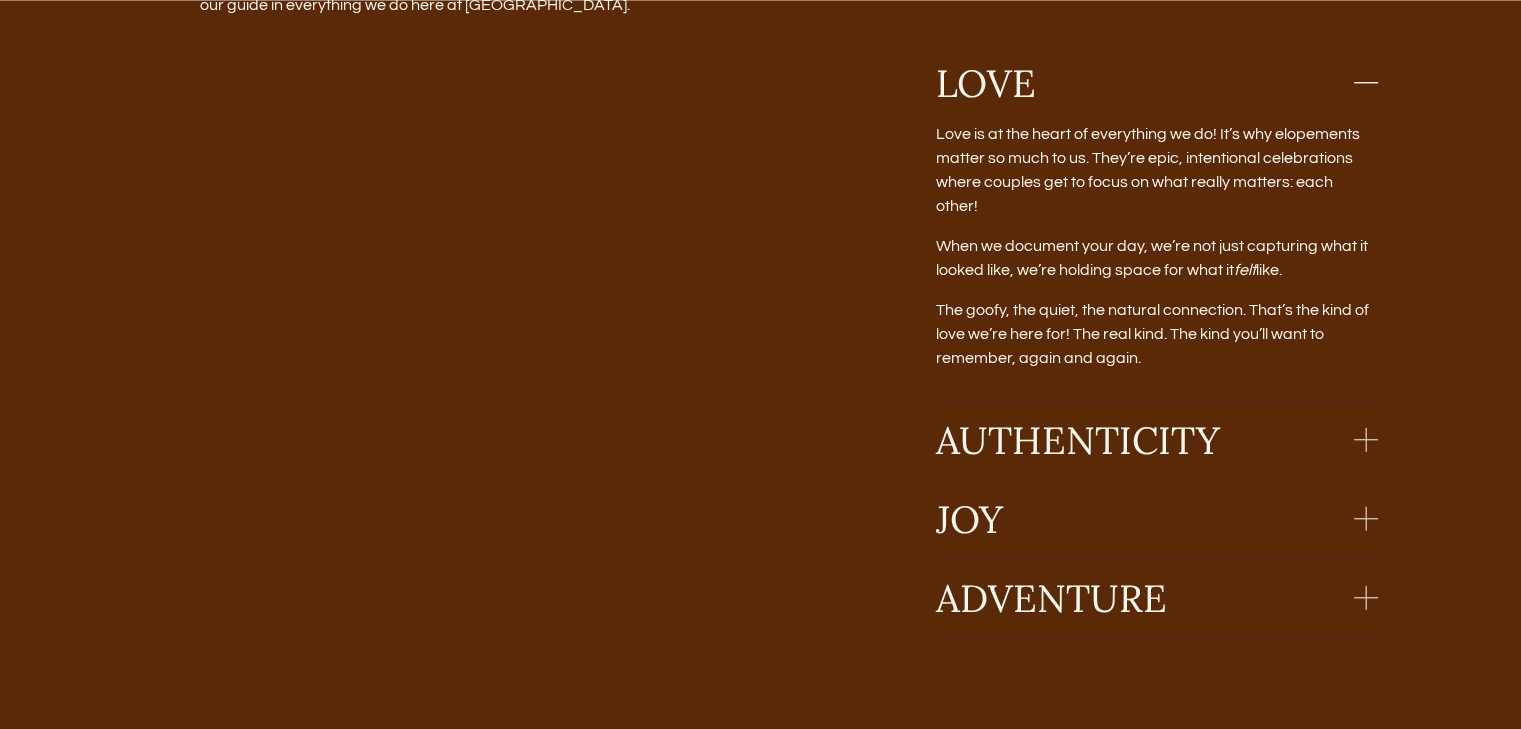drag, startPoint x: 938, startPoint y: 147, endPoint x: 1294, endPoint y: 263, distance: 374.4222 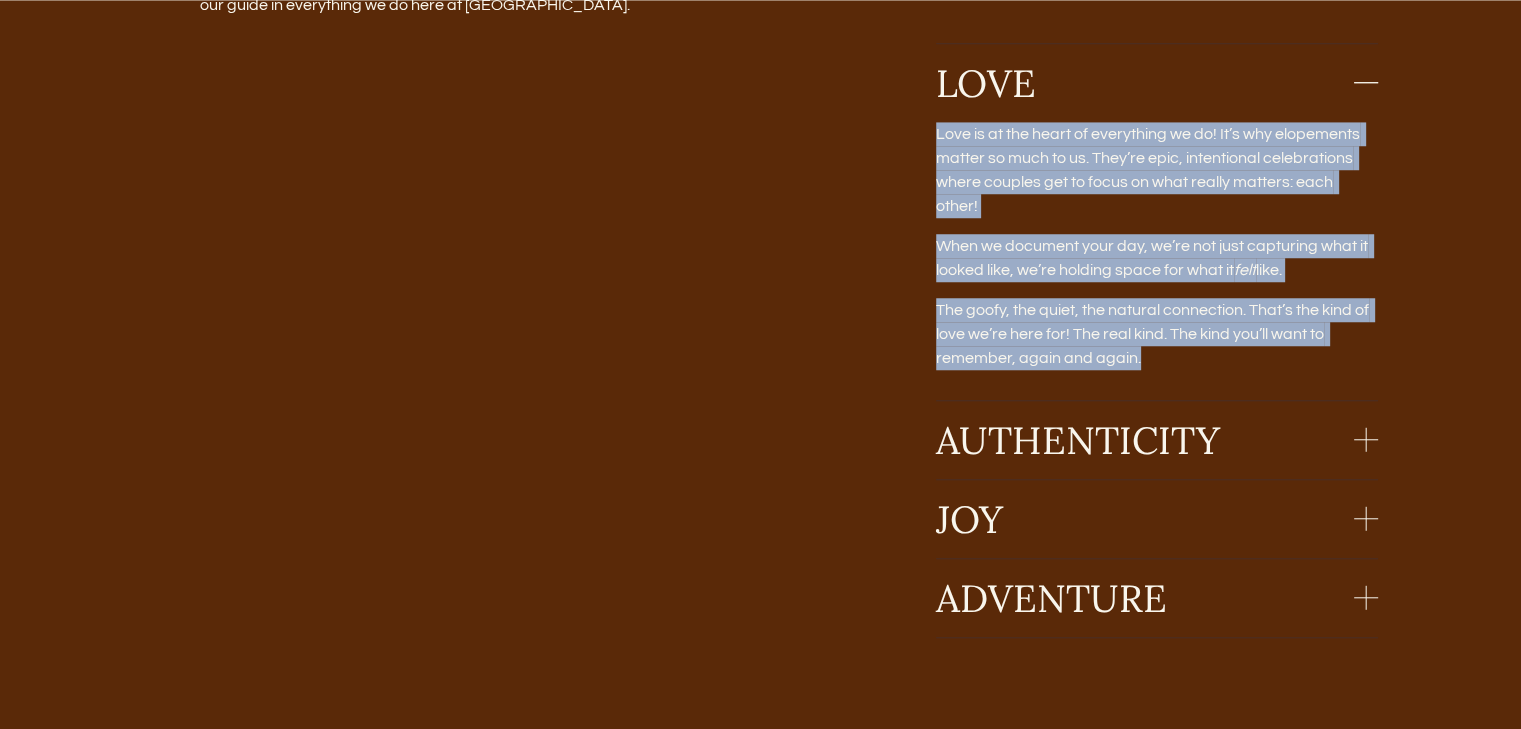 drag, startPoint x: 1142, startPoint y: 347, endPoint x: 935, endPoint y: 153, distance: 283.6988 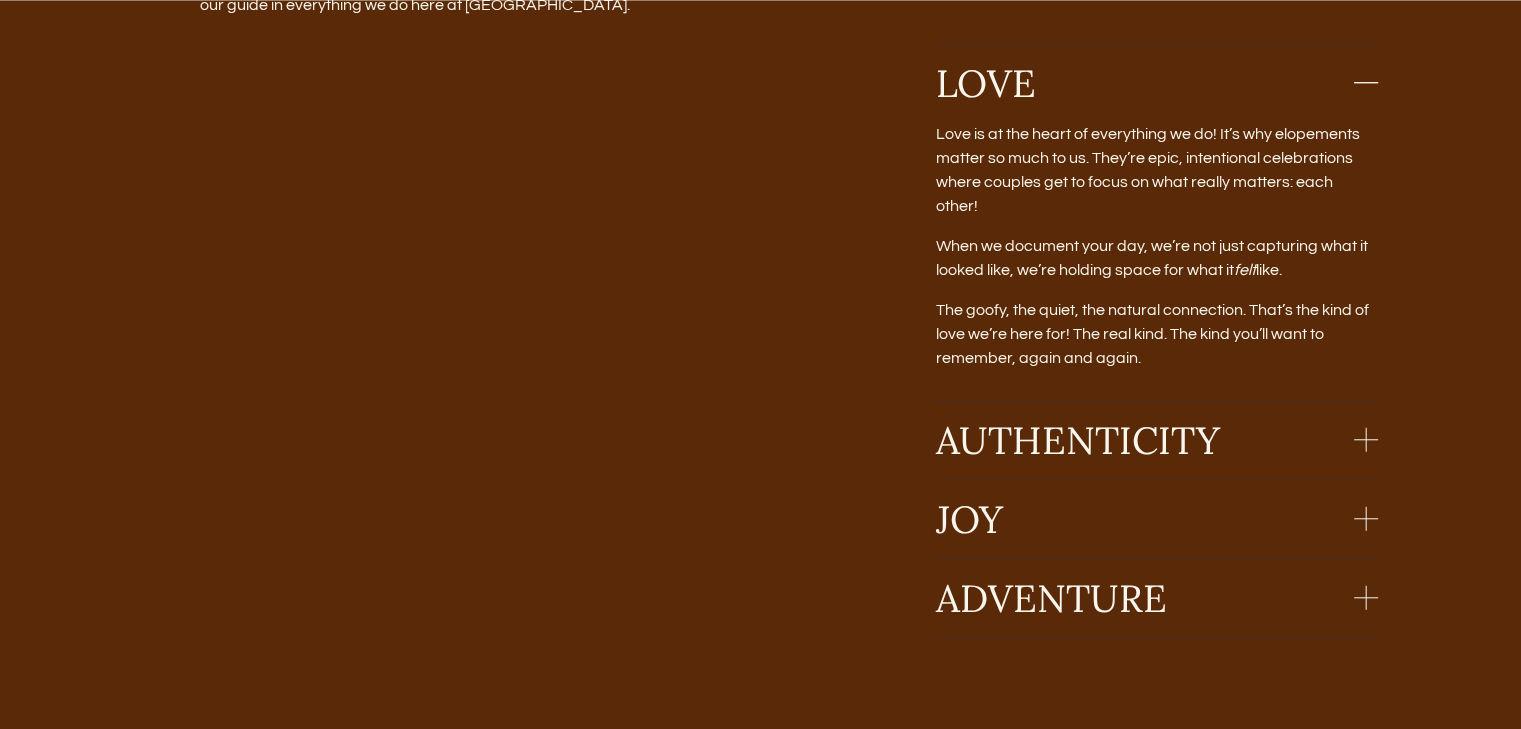 click on "WHAT’S AT OUR CORE. We stand for a lot but we’ve really boiled it down to these four pillars which are our guide in everything we do here at Castlehouse.
Play 01:07 01:59 Unmute Mute Settings Speed Normal Speed Go back to previous menu 0.5x 0.75x Normal 1.25x 1.5x 1.75x 2x Exit fullscreen Enter fullscreen % buffered 00:00
LOVE" at bounding box center (760, 300) 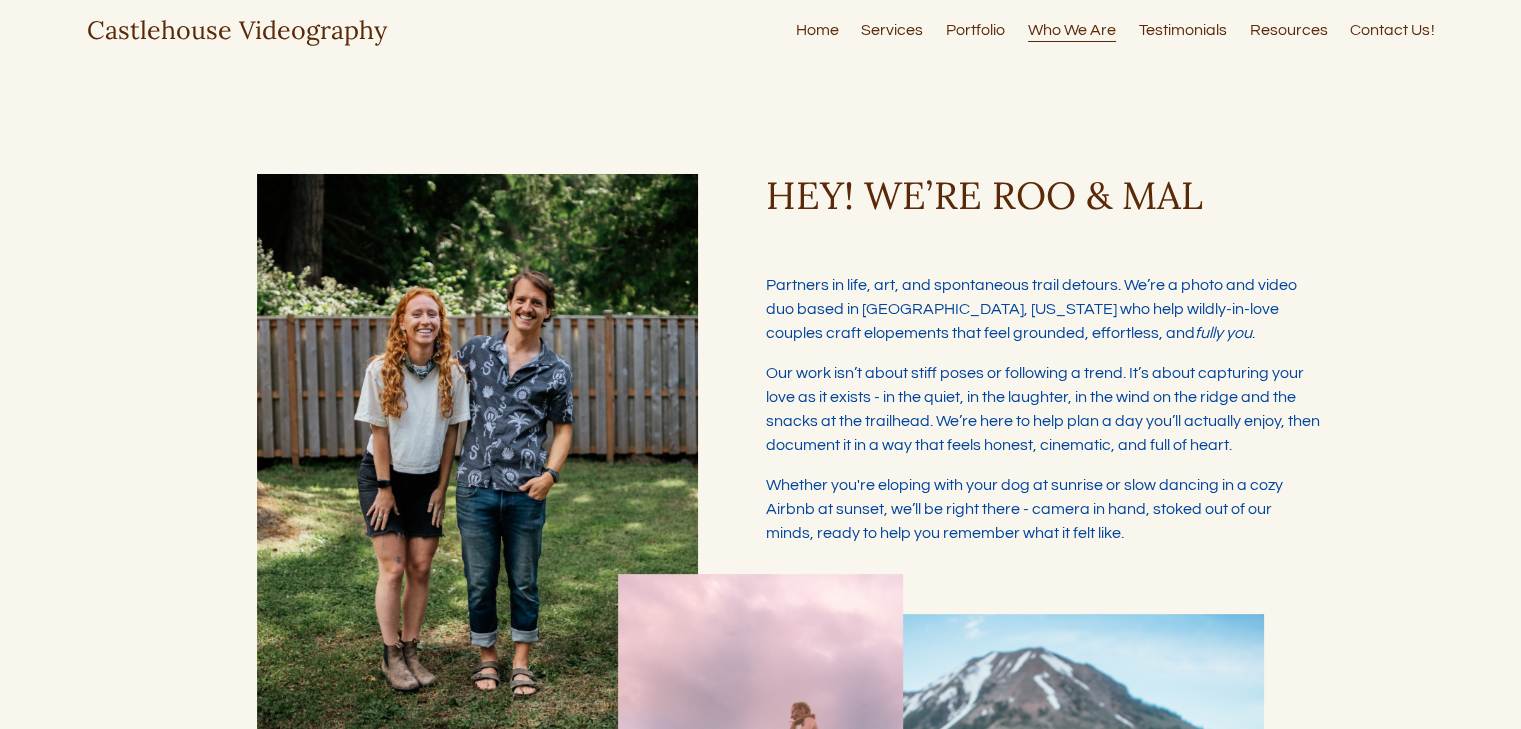 scroll, scrollTop: 0, scrollLeft: 0, axis: both 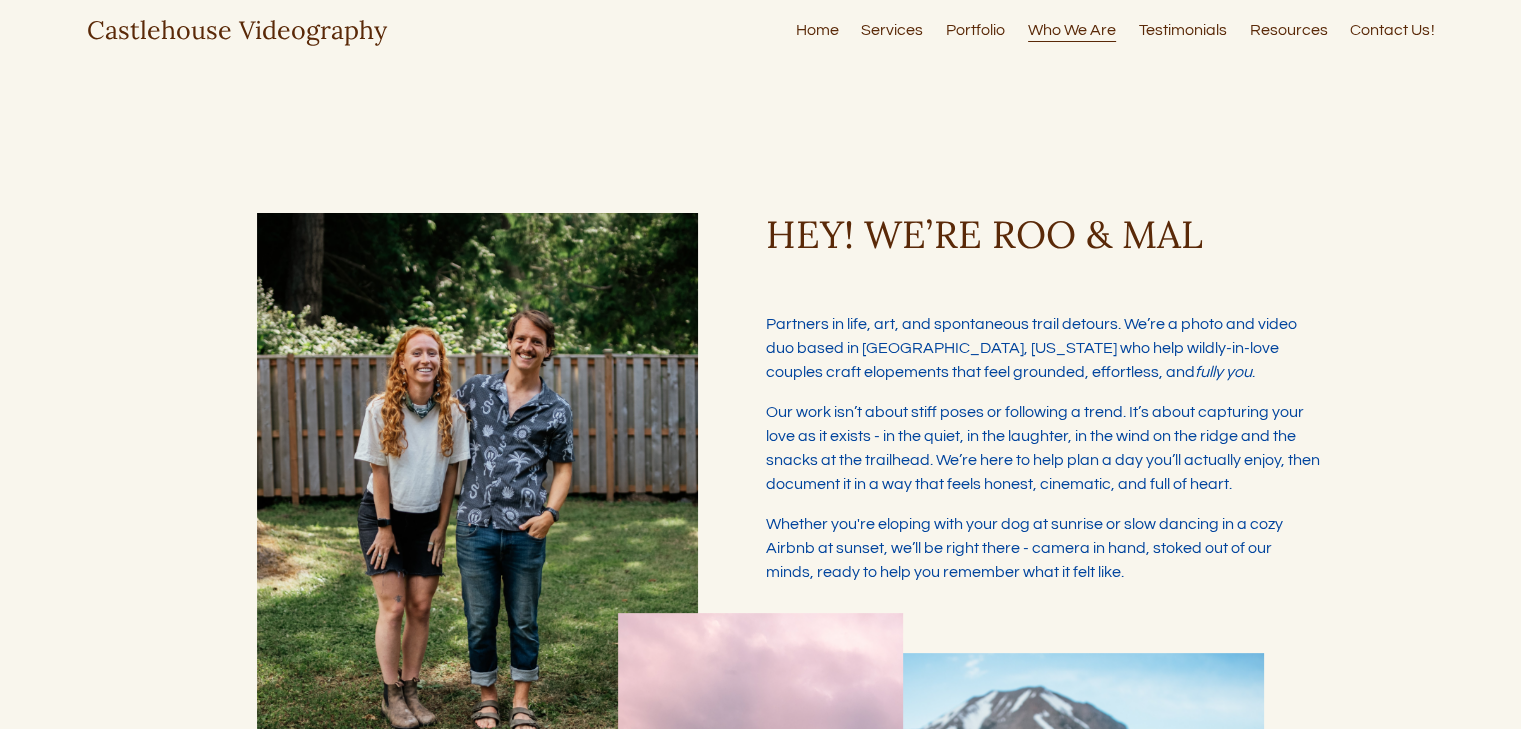 type on "*****" 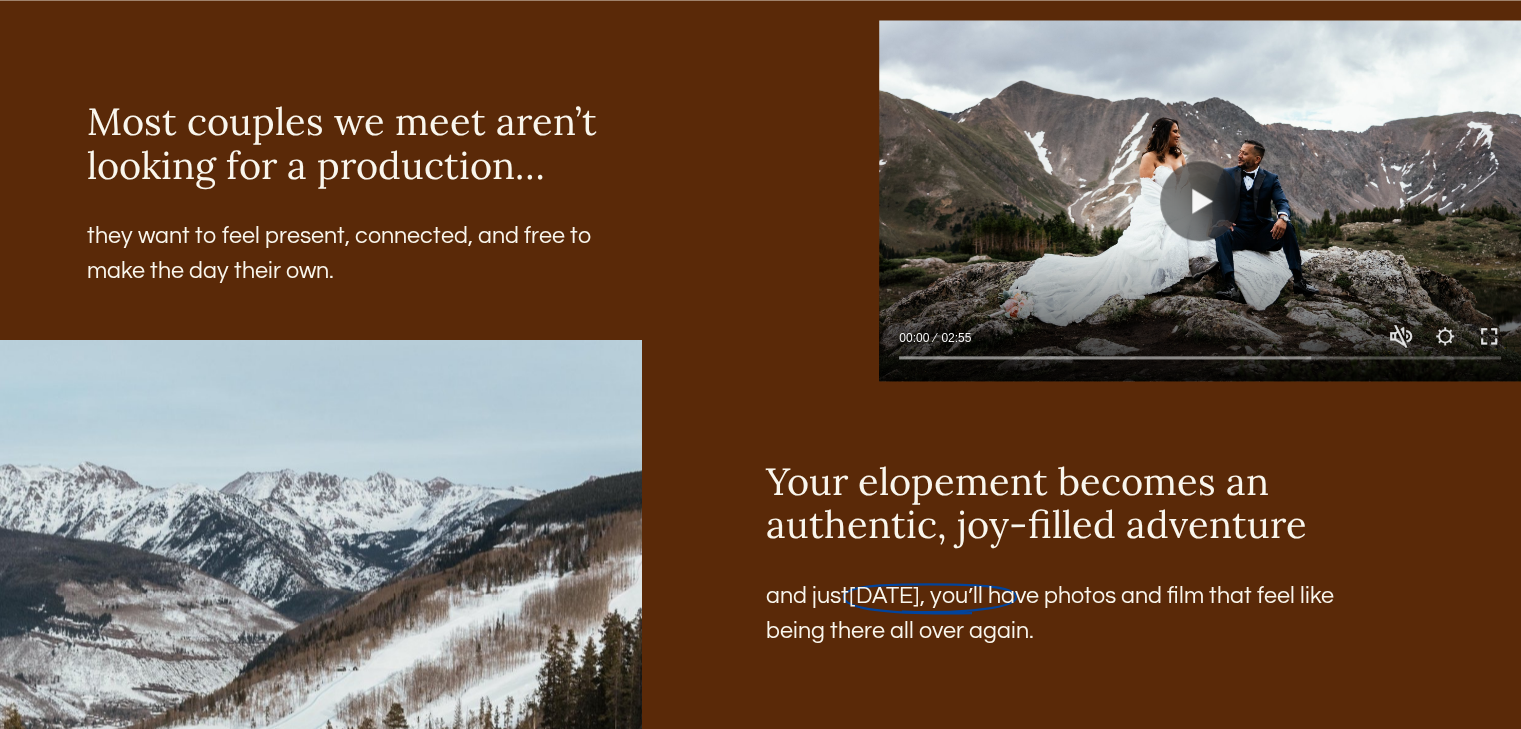 scroll, scrollTop: 2433, scrollLeft: 0, axis: vertical 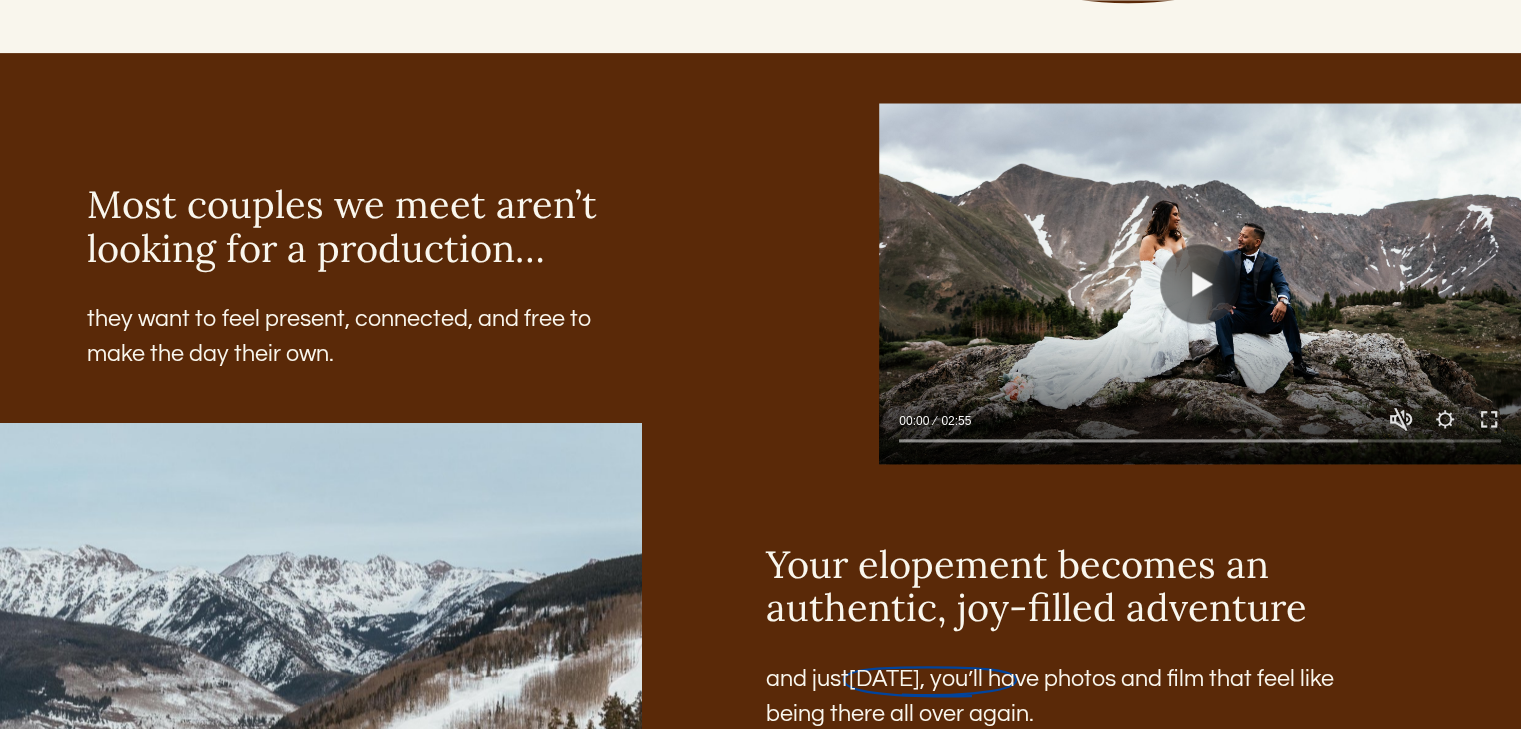 click on "Most couples we meet aren’t looking for a production… they want to feel present, connected, and free to make the day their own.
Play 00:00 02:55 Unmute Mute Settings Speed Normal Speed Go back to previous menu 0.5x 0.75x Normal 1.25x 1.5x 1.75x 2x Exit fullscreen Enter fullscreen % buffered 00:16" at bounding box center [760, 777] 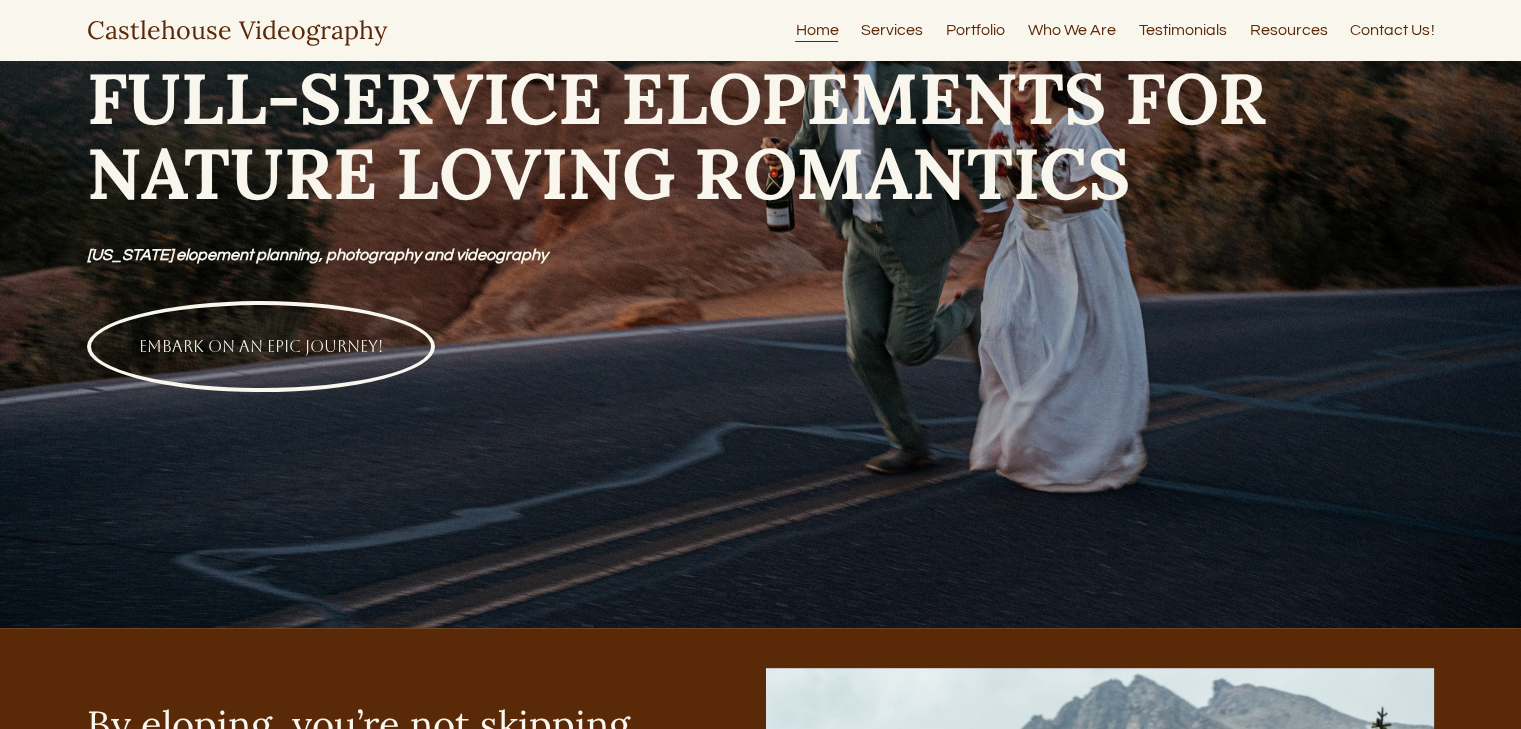 scroll, scrollTop: 0, scrollLeft: 0, axis: both 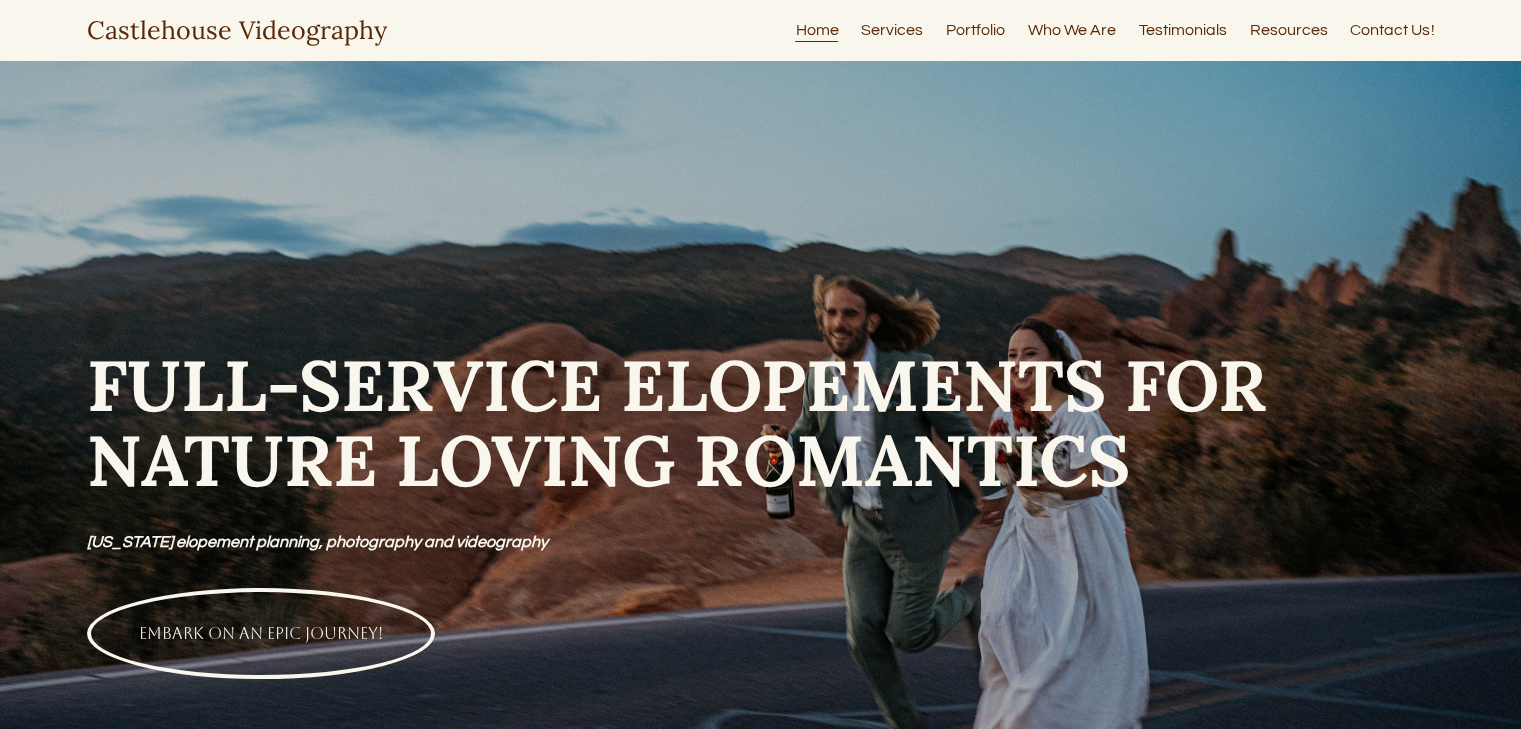 click on "Services" at bounding box center [892, 30] 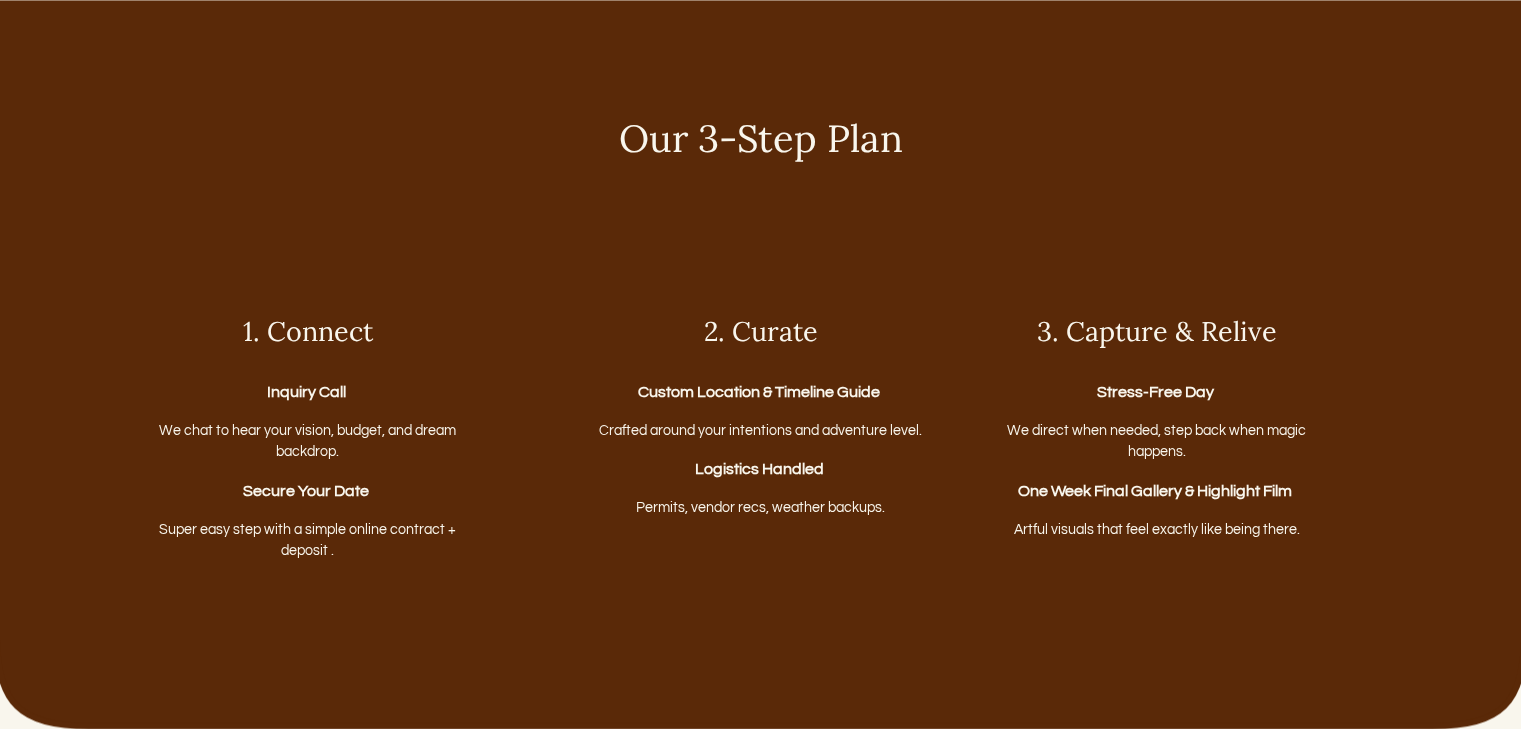 scroll, scrollTop: 4853, scrollLeft: 0, axis: vertical 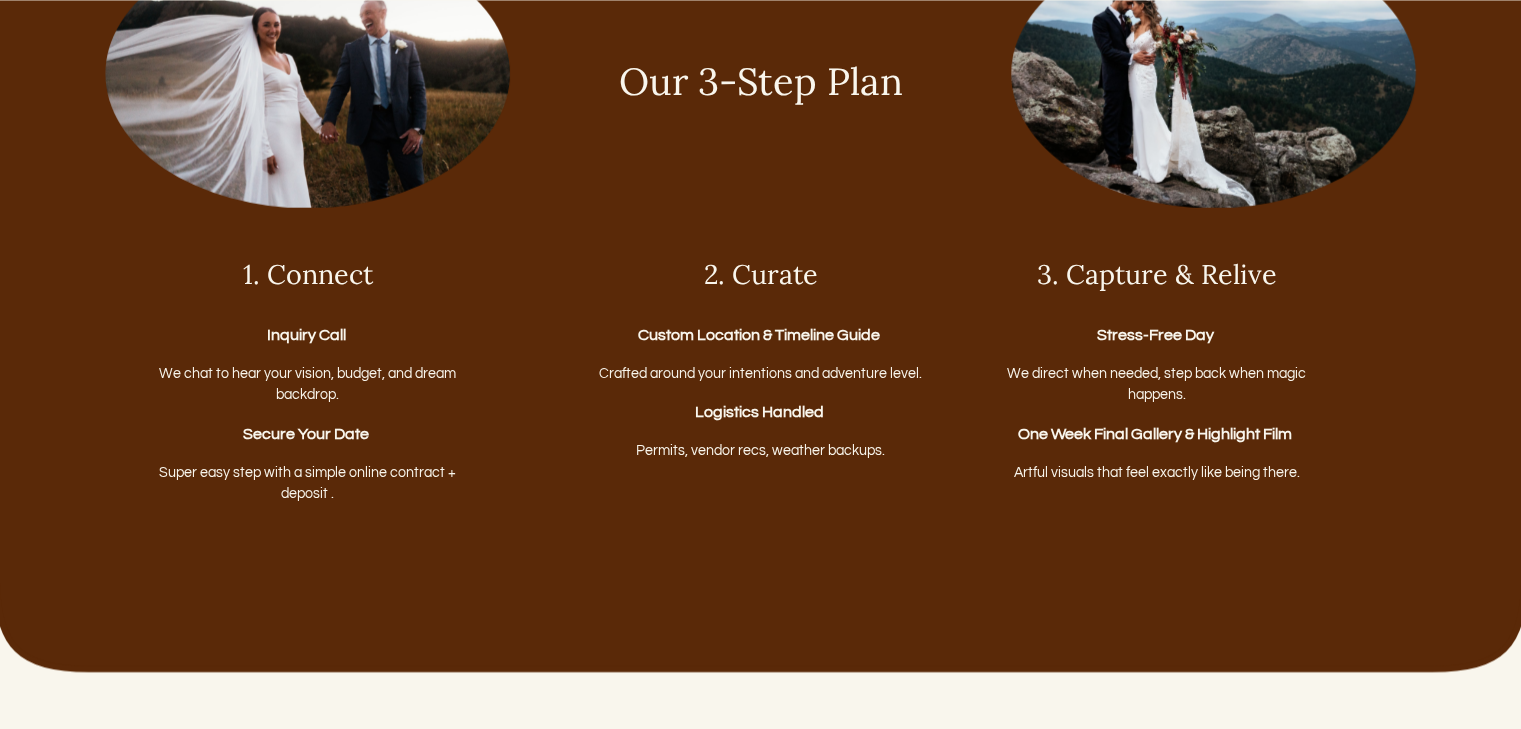 click on "We chat to hear your vision, budget, and dream backdrop." at bounding box center [309, 384] 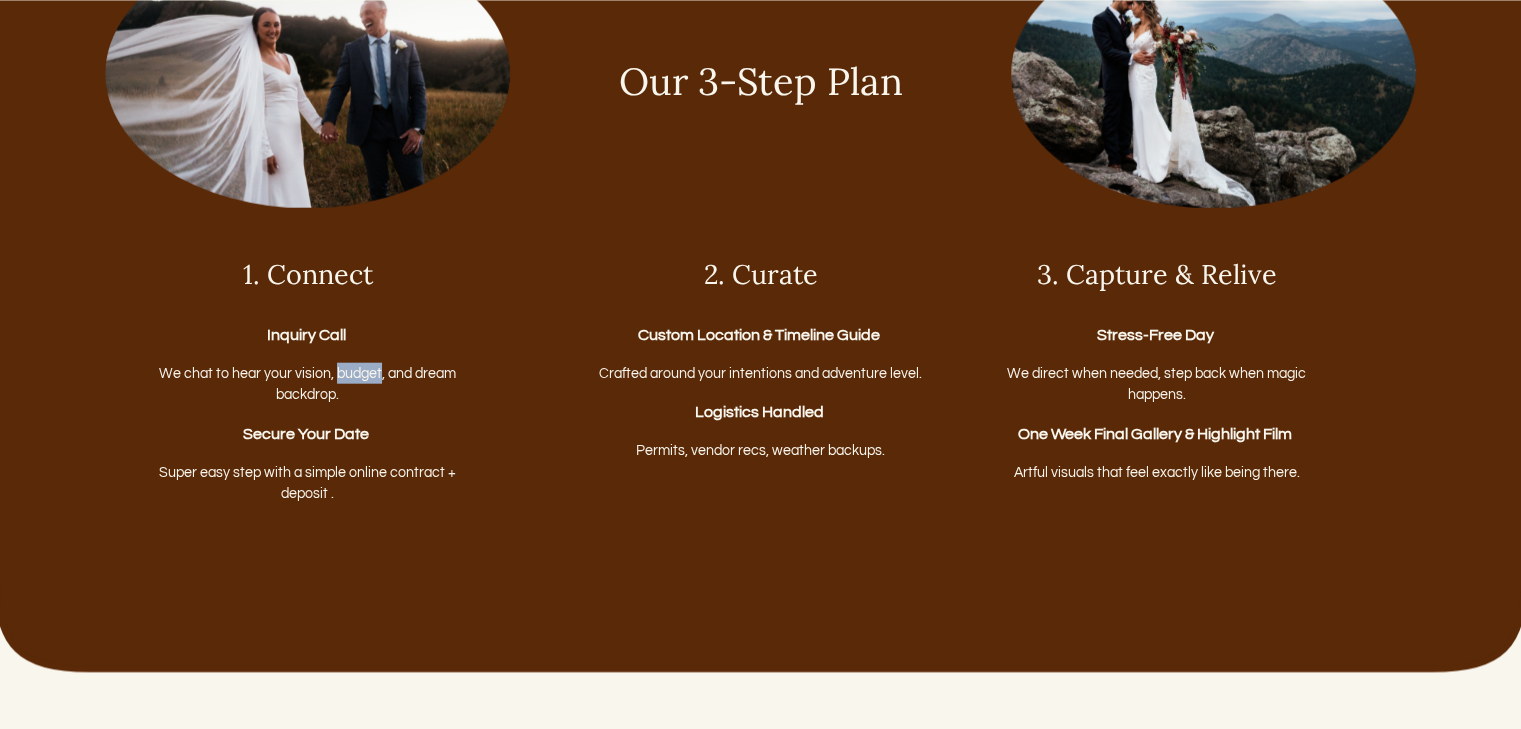 click on "We chat to hear your vision, budget, and dream backdrop." at bounding box center [309, 384] 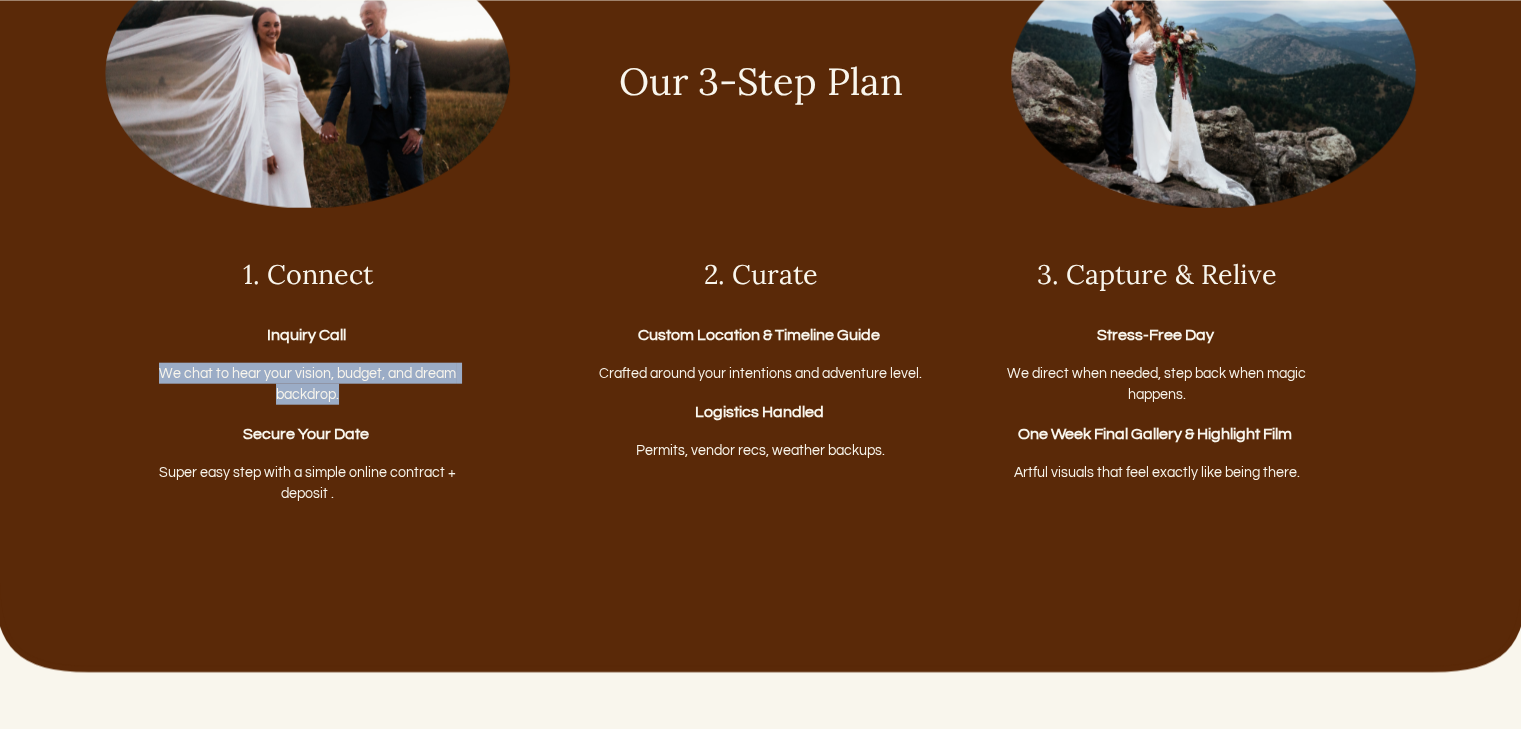 click on "We chat to hear your vision, budget, and dream backdrop." at bounding box center [309, 384] 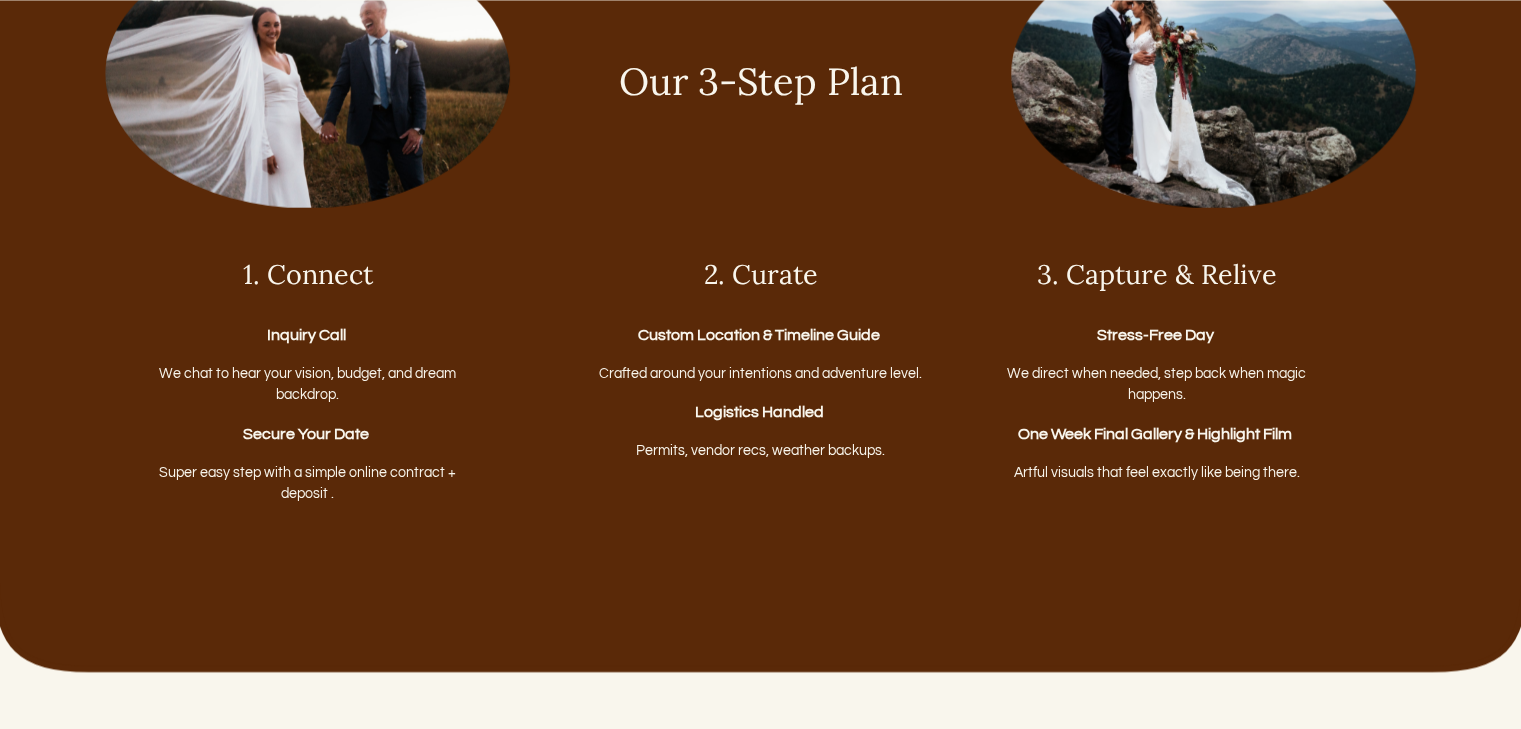 click at bounding box center (760, 233) 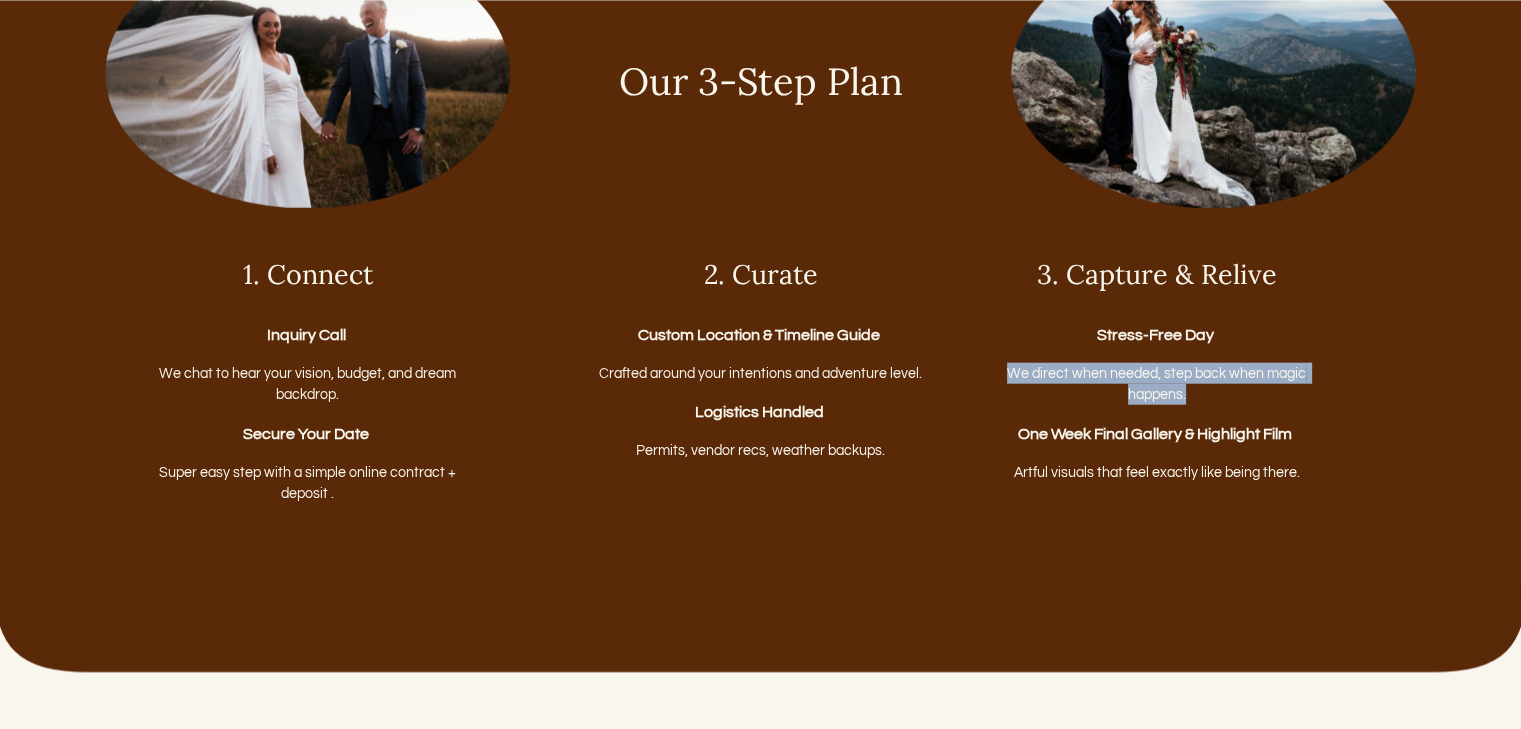 drag, startPoint x: 1189, startPoint y: 419, endPoint x: 1008, endPoint y: 393, distance: 182.85786 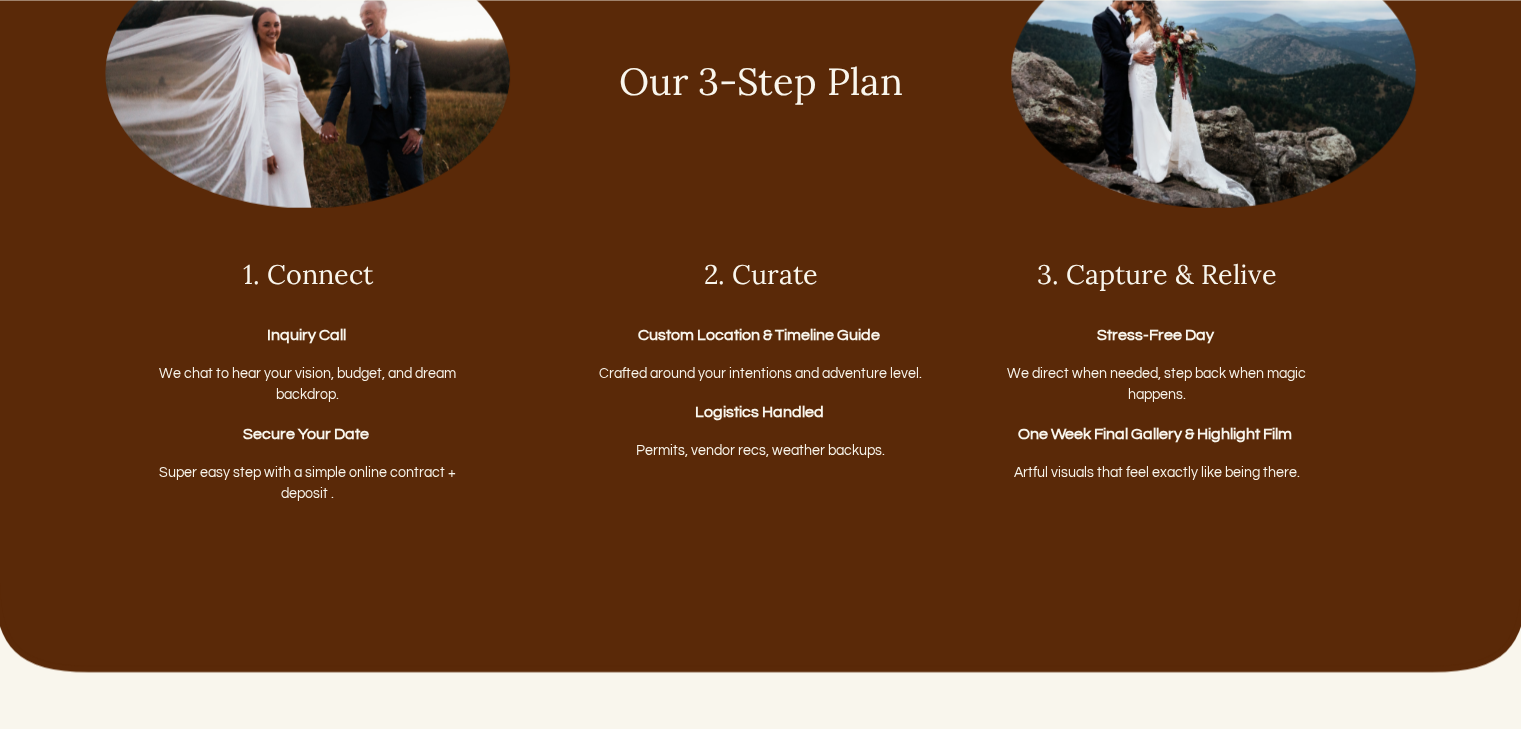 click on "Our 3-Step Plan
1. Connect Inquiry Call   We chat to hear your vision, budget, and dream backdrop. Secure Your Date
2. Curate" at bounding box center (760, 234) 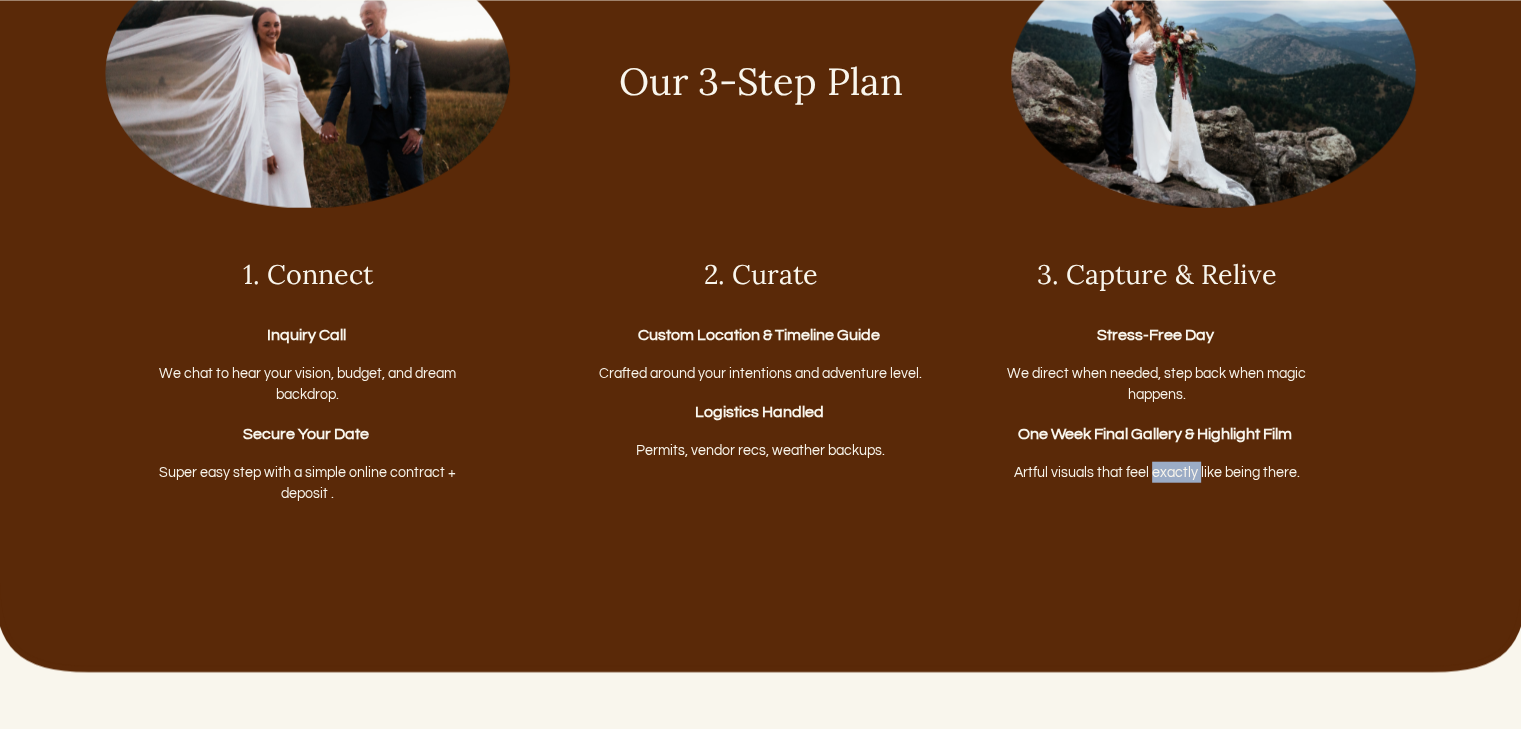 click on "Artful visuals that feel exactly like being there." at bounding box center (1157, 472) 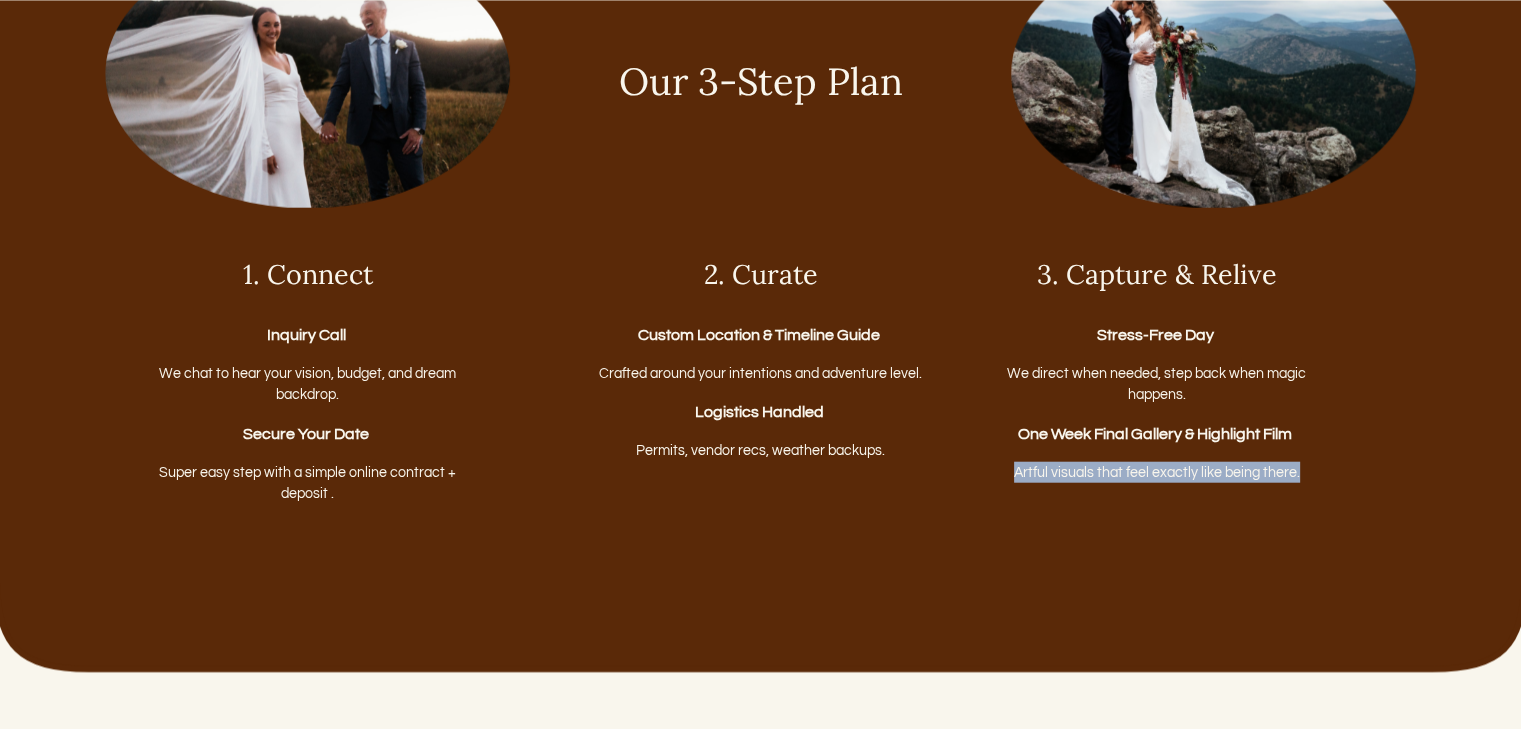 click on "Artful visuals that feel exactly like being there." at bounding box center [1157, 472] 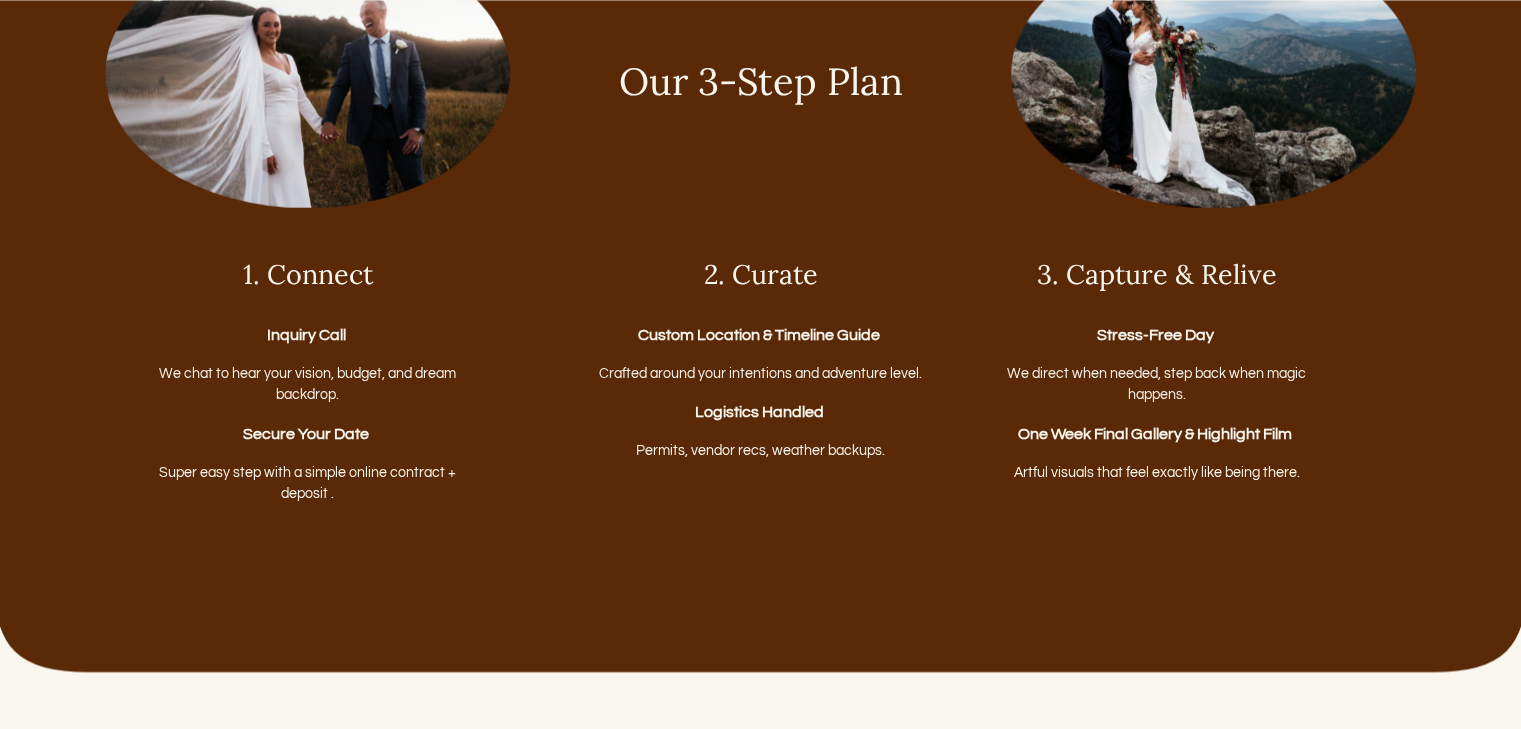 click at bounding box center [760, 233] 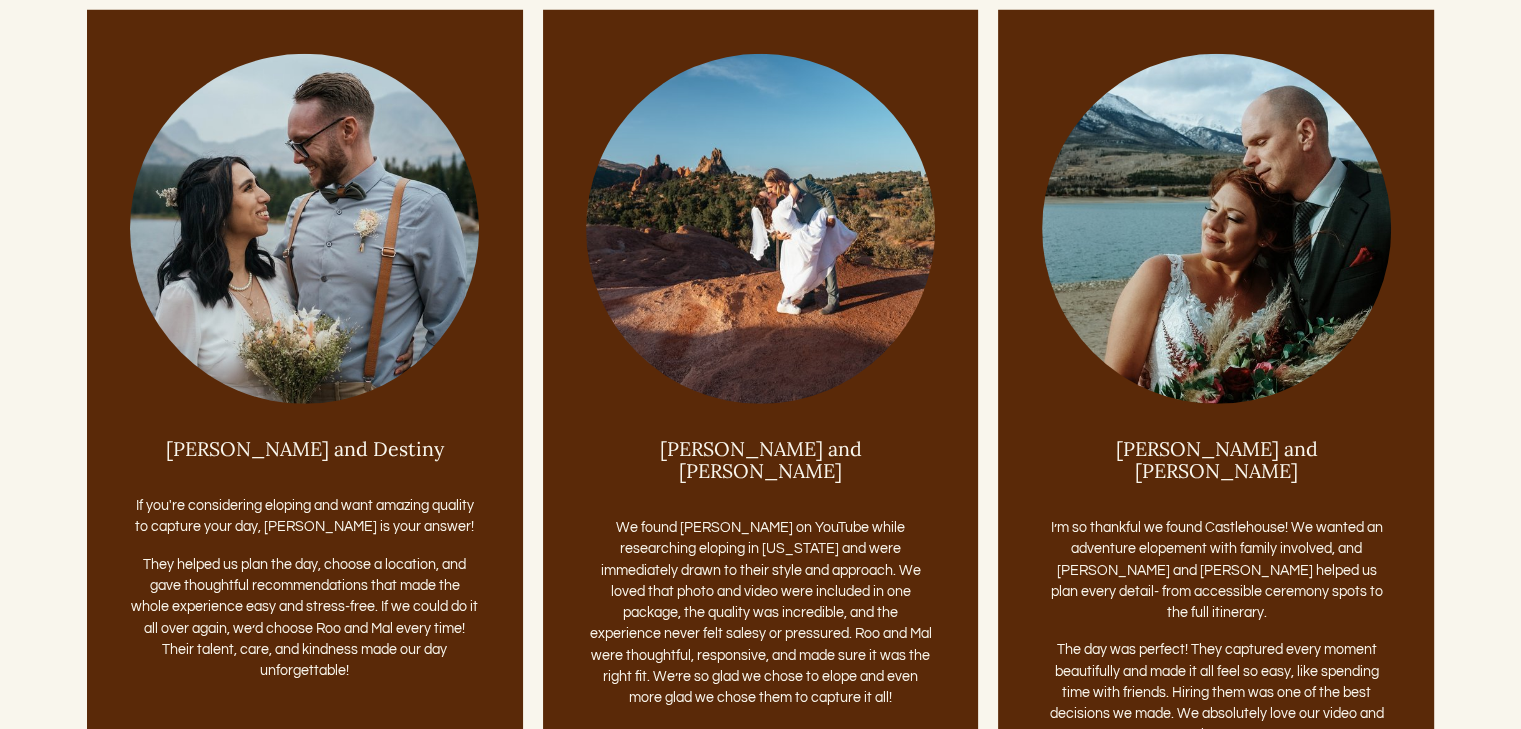 scroll, scrollTop: 5905, scrollLeft: 0, axis: vertical 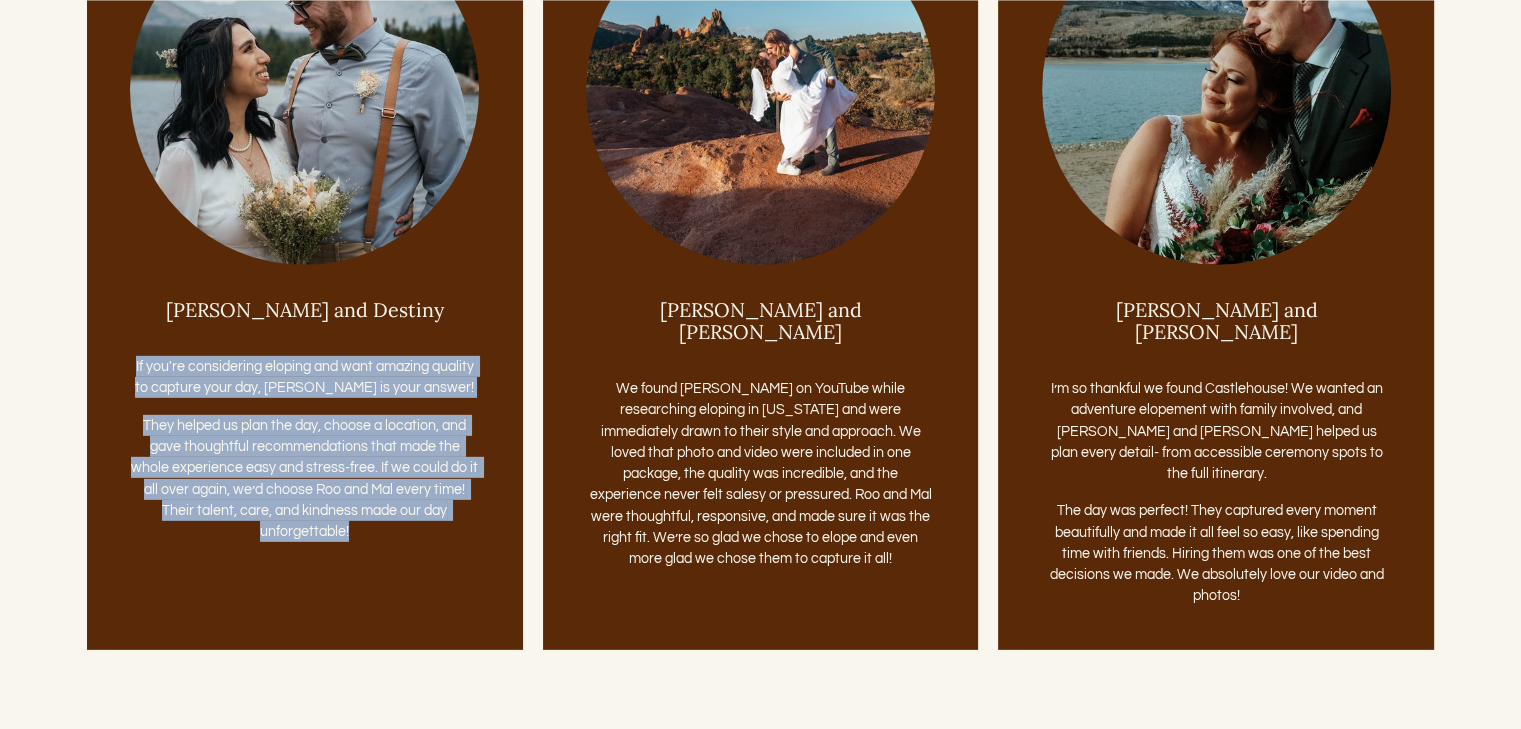 drag, startPoint x: 361, startPoint y: 565, endPoint x: 123, endPoint y: 393, distance: 293.64606 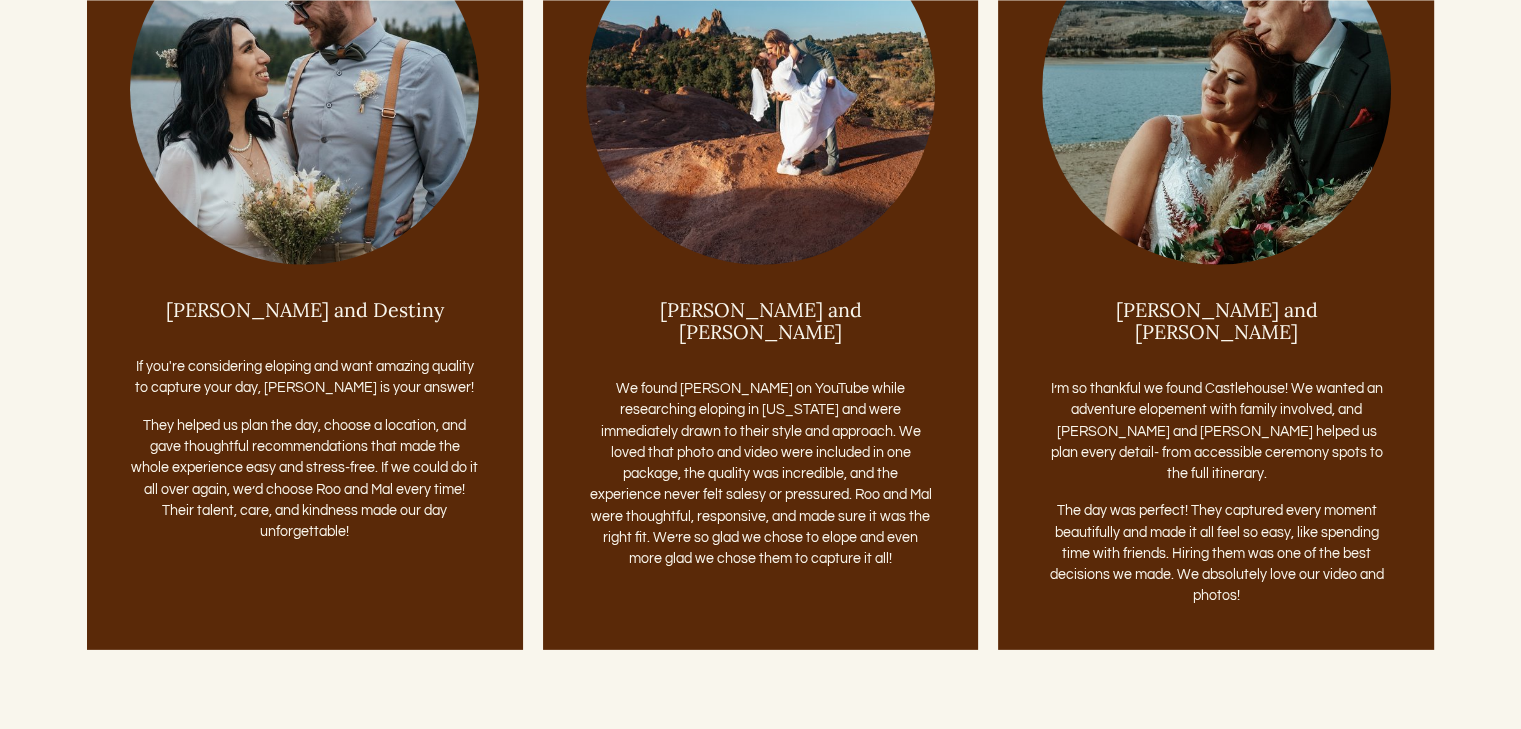 click on "I’m so thankful we found Castlehouse! We wanted an adventure elopement with family involved, and [PERSON_NAME] and [PERSON_NAME] helped us plan every detail- from accessible ceremony spots to the full itinerary." 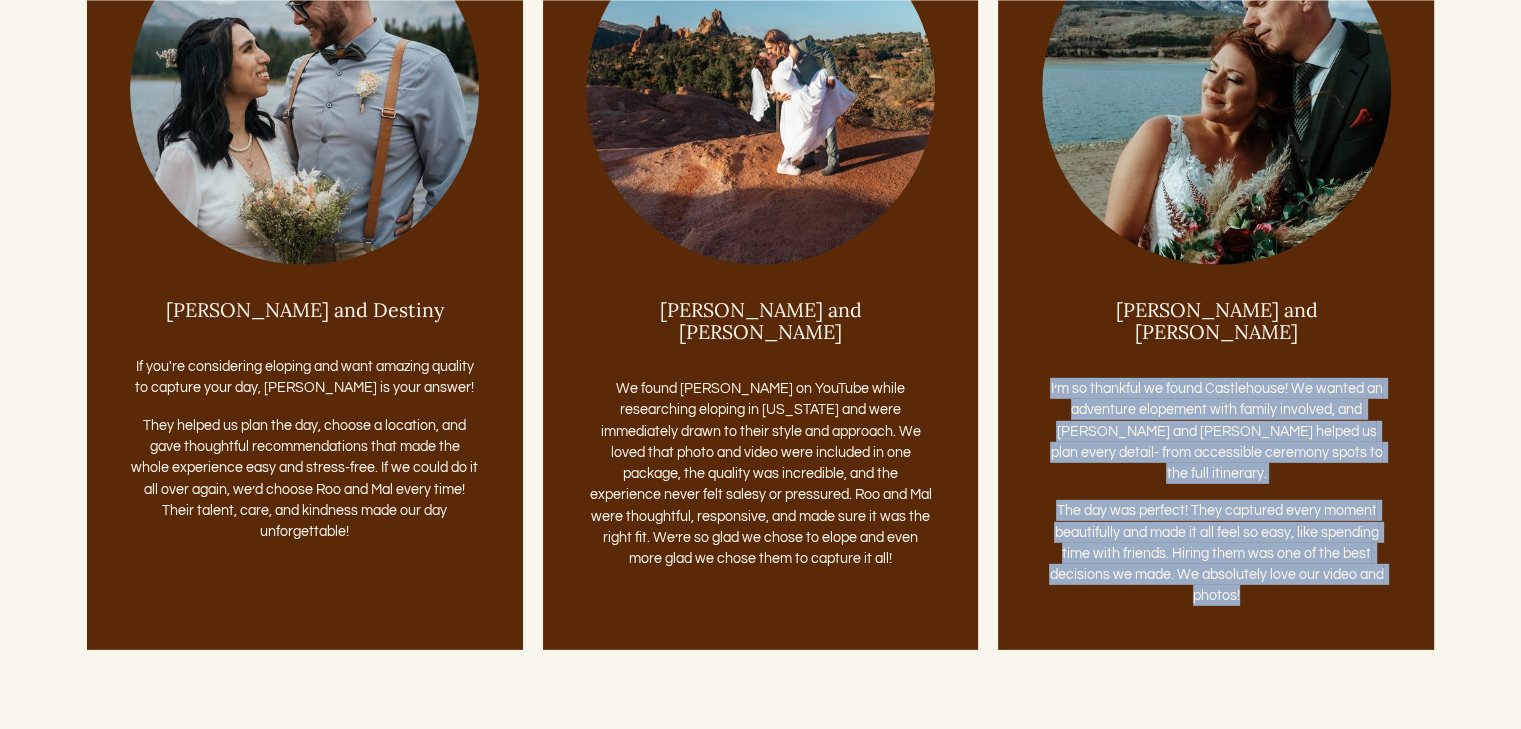 drag, startPoint x: 1048, startPoint y: 391, endPoint x: 1250, endPoint y: 579, distance: 275.94928 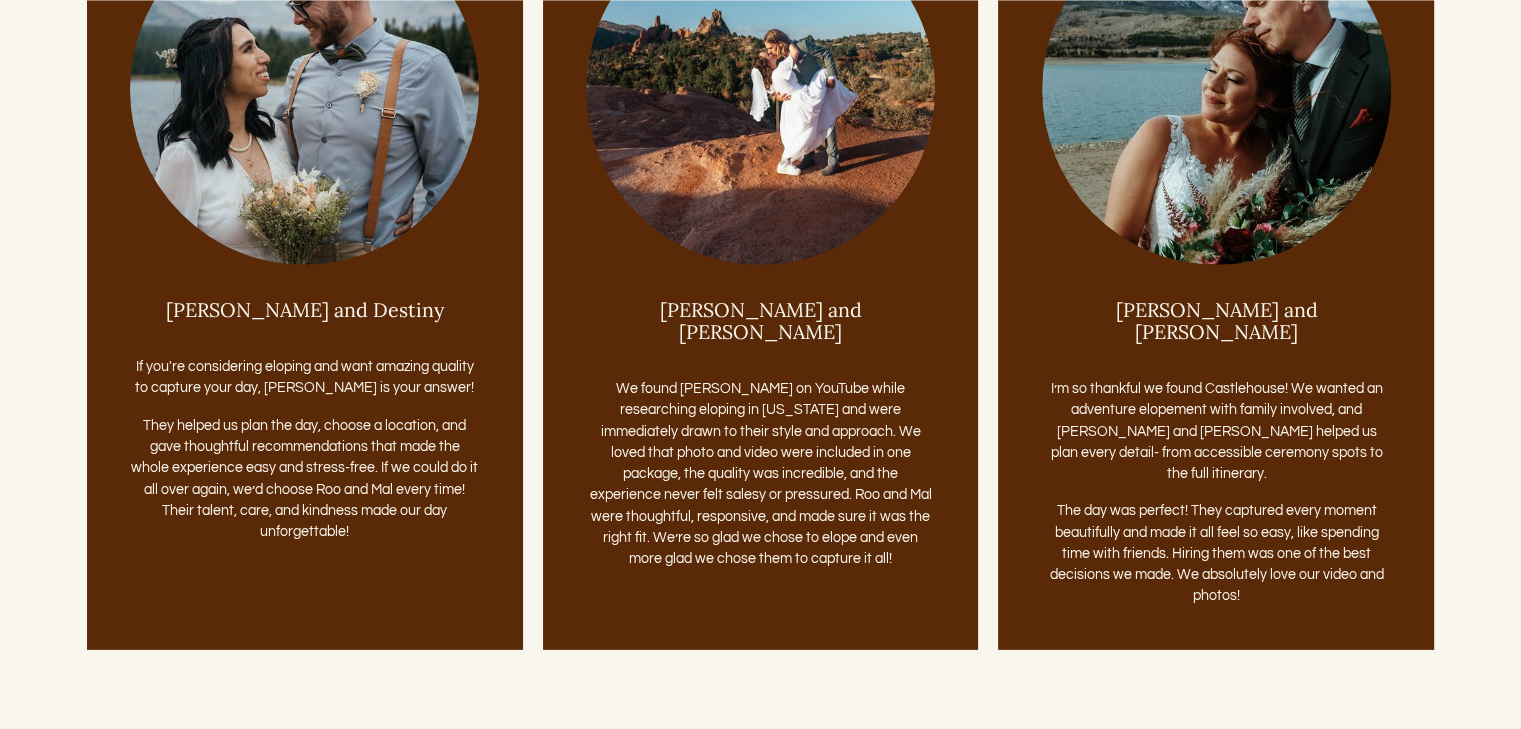 click on "[PERSON_NAME] and Destiny
If you're considering eloping and want amazing quality to capture your day, [PERSON_NAME] is your answer! They helped us plan the day, choose a location, and gave thoughtful recommendations that made the whole experience easy and stress-free. If we could do it all over again, we’d choose Roo and Mal every time! Their talent, care, and kindness made our day unforgettable!
[PERSON_NAME] and [PERSON_NAME]
[PERSON_NAME] and [PERSON_NAME]" 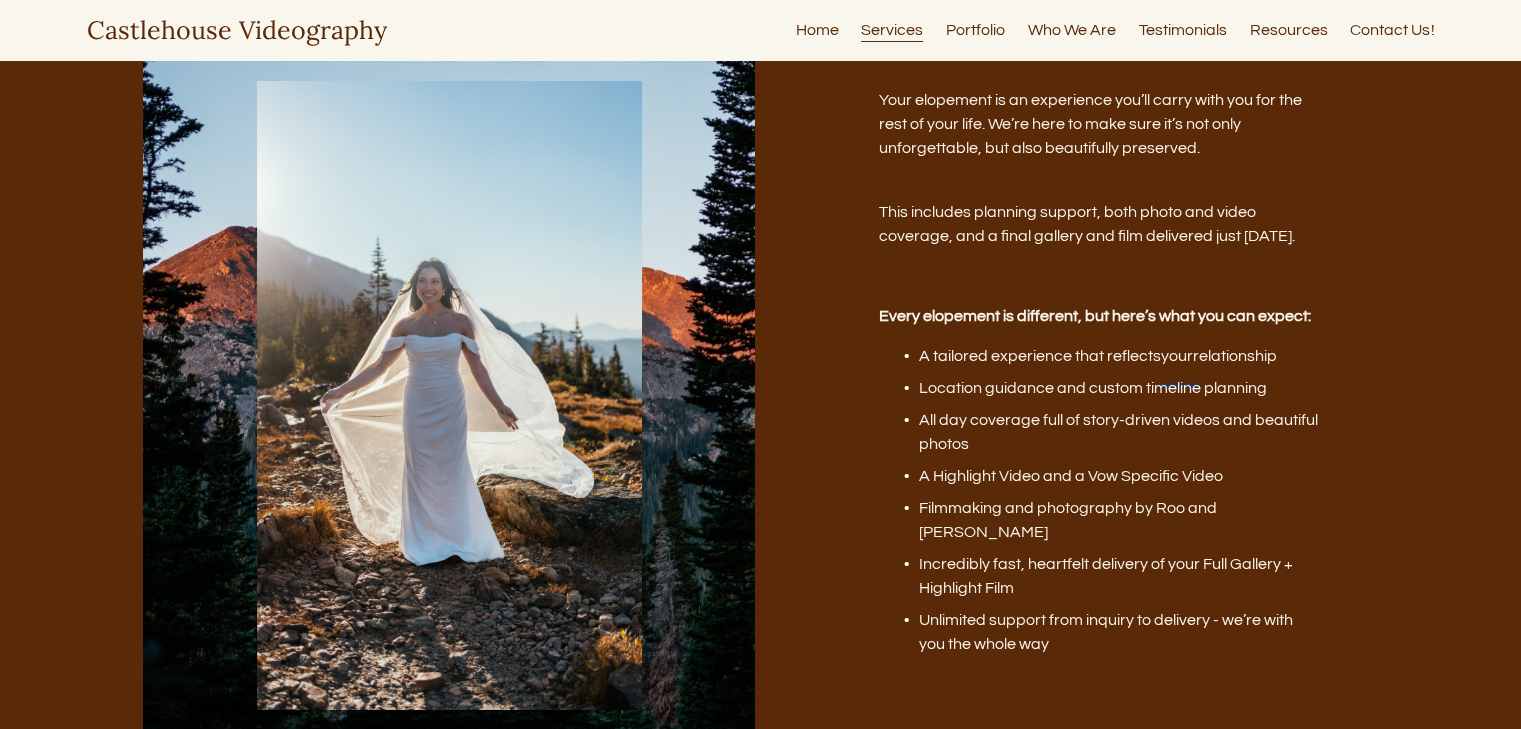 scroll, scrollTop: 6834, scrollLeft: 0, axis: vertical 